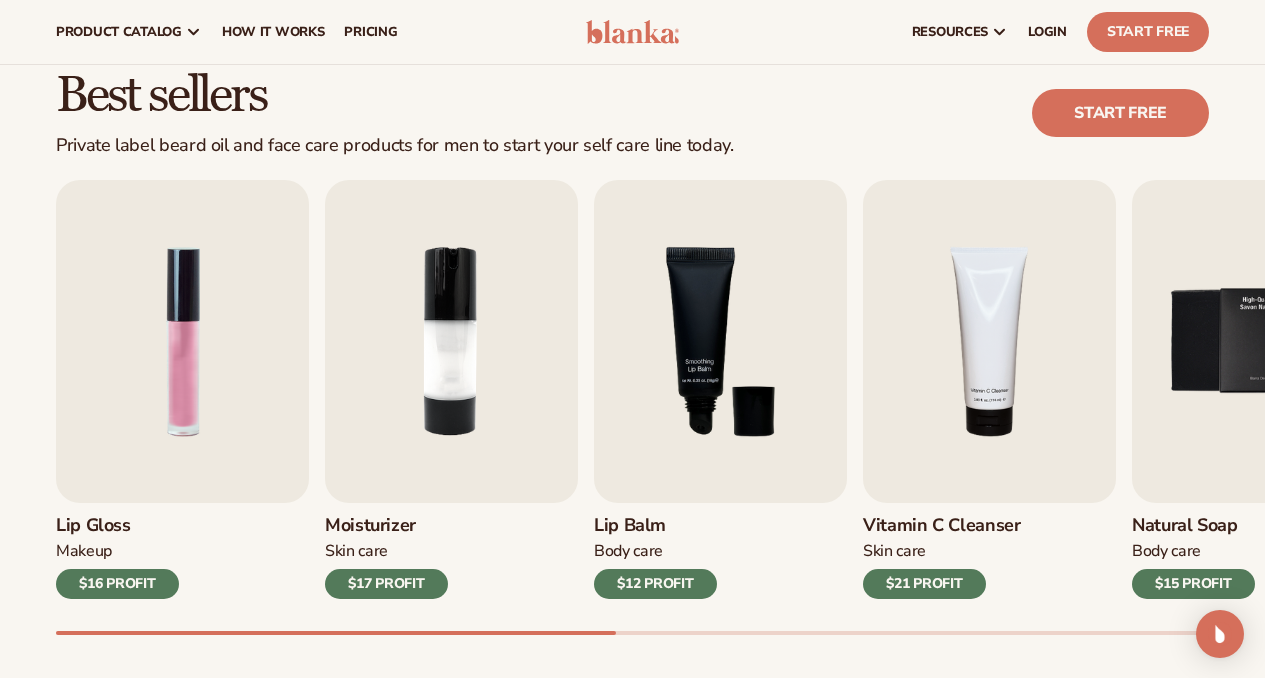scroll, scrollTop: 522, scrollLeft: 0, axis: vertical 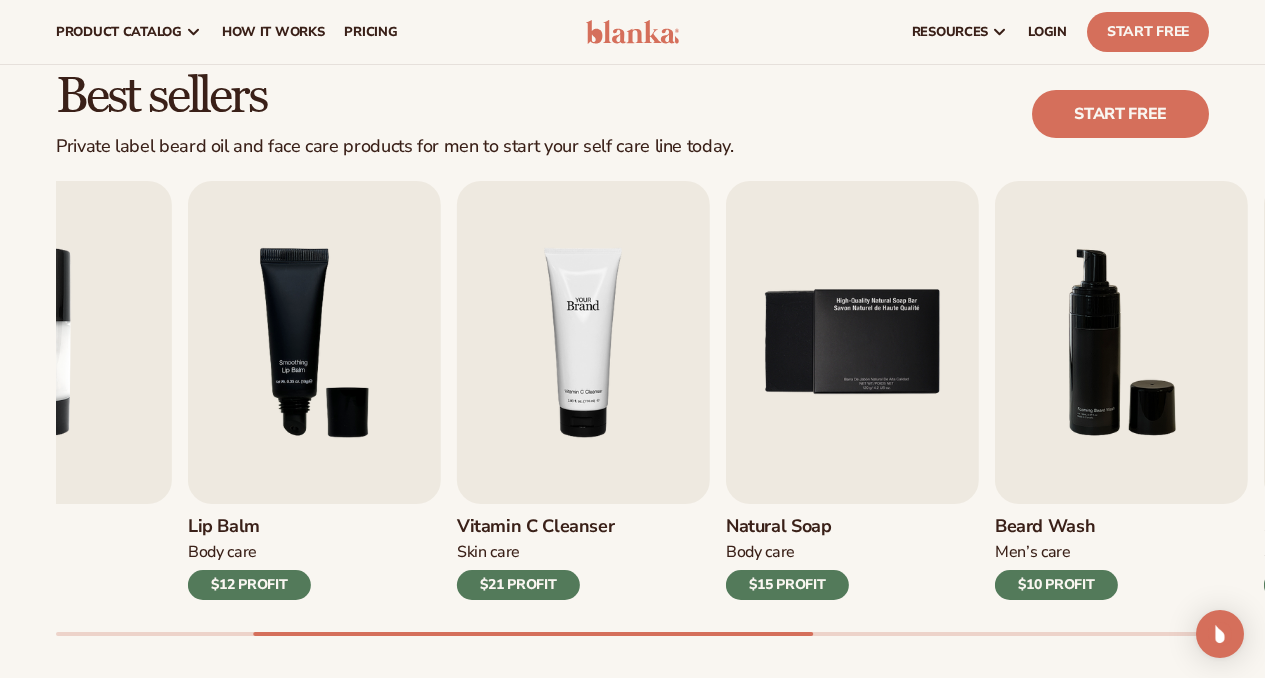 click at bounding box center [583, 342] 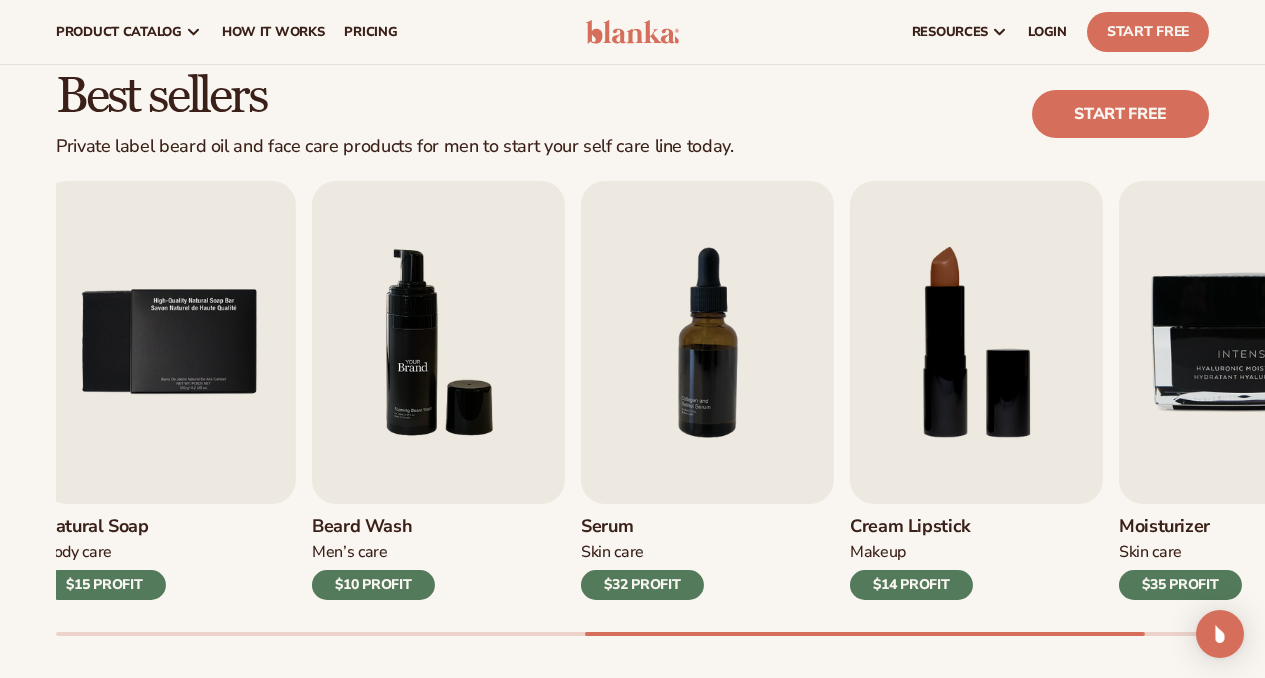 click at bounding box center [438, 342] 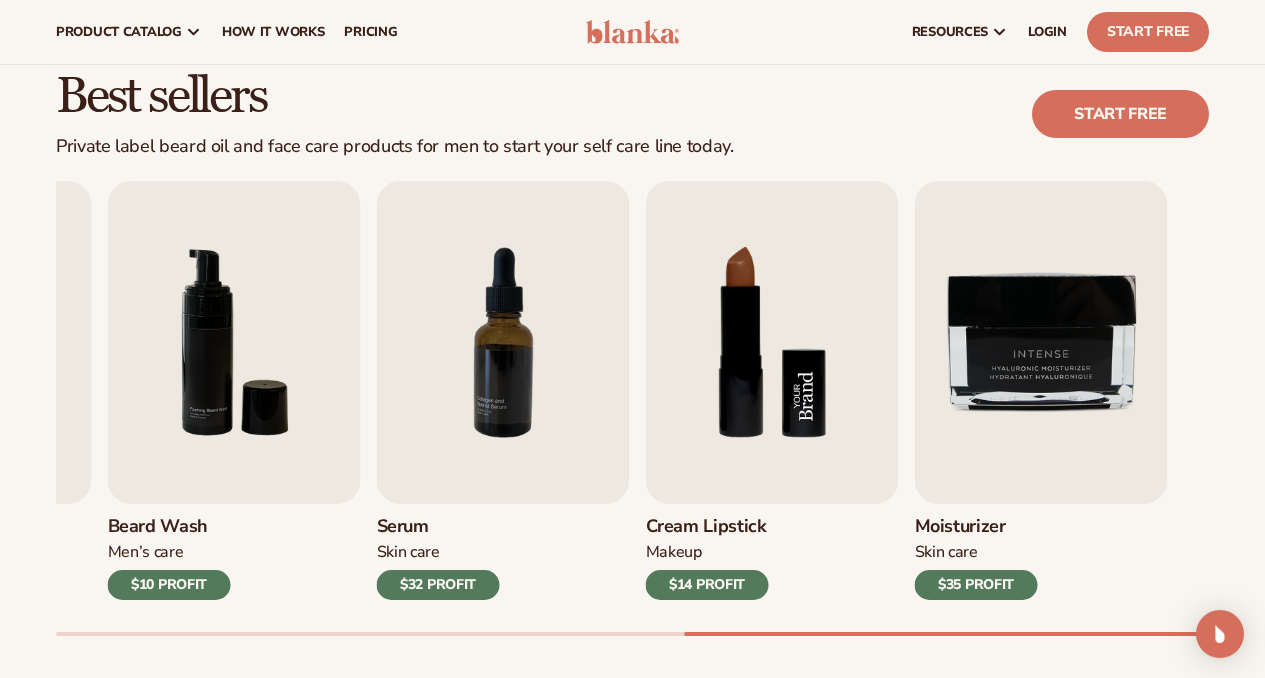 click on "Lip Gloss
Makeup
$16 PROFIT
Moisturizer
Skin Care
$17 PROFIT
Lip Balm" at bounding box center (-661, 390) 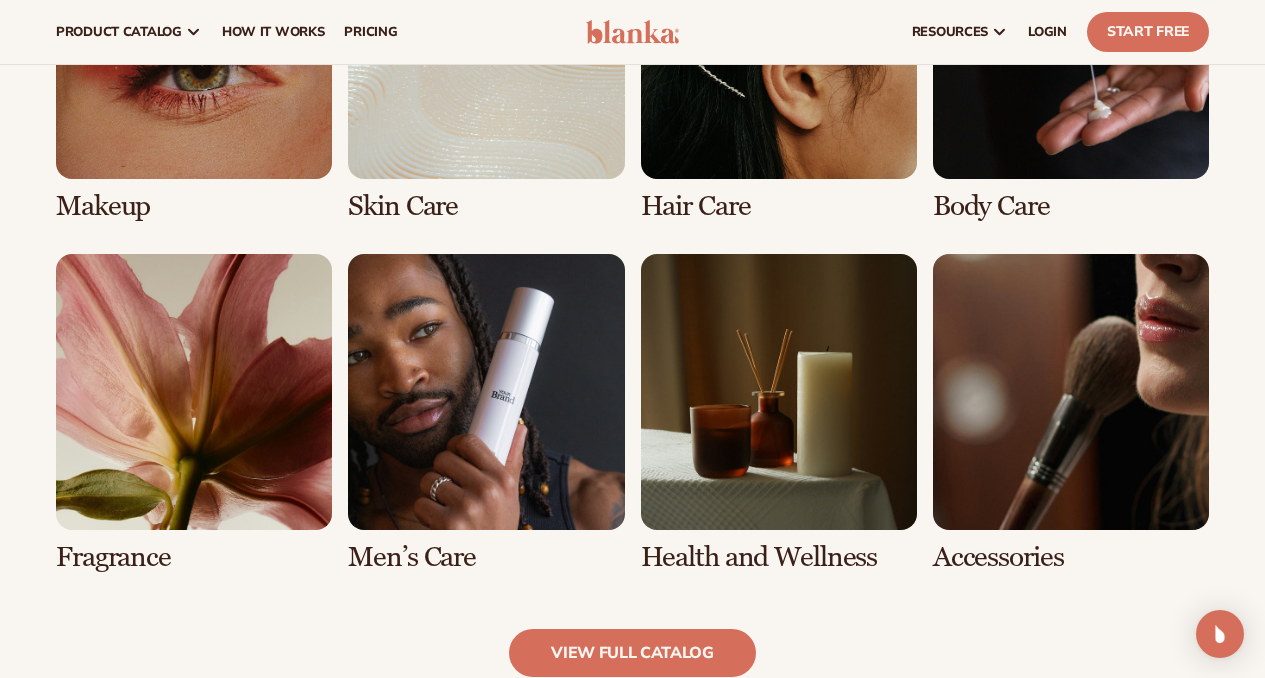 scroll, scrollTop: 1606, scrollLeft: 0, axis: vertical 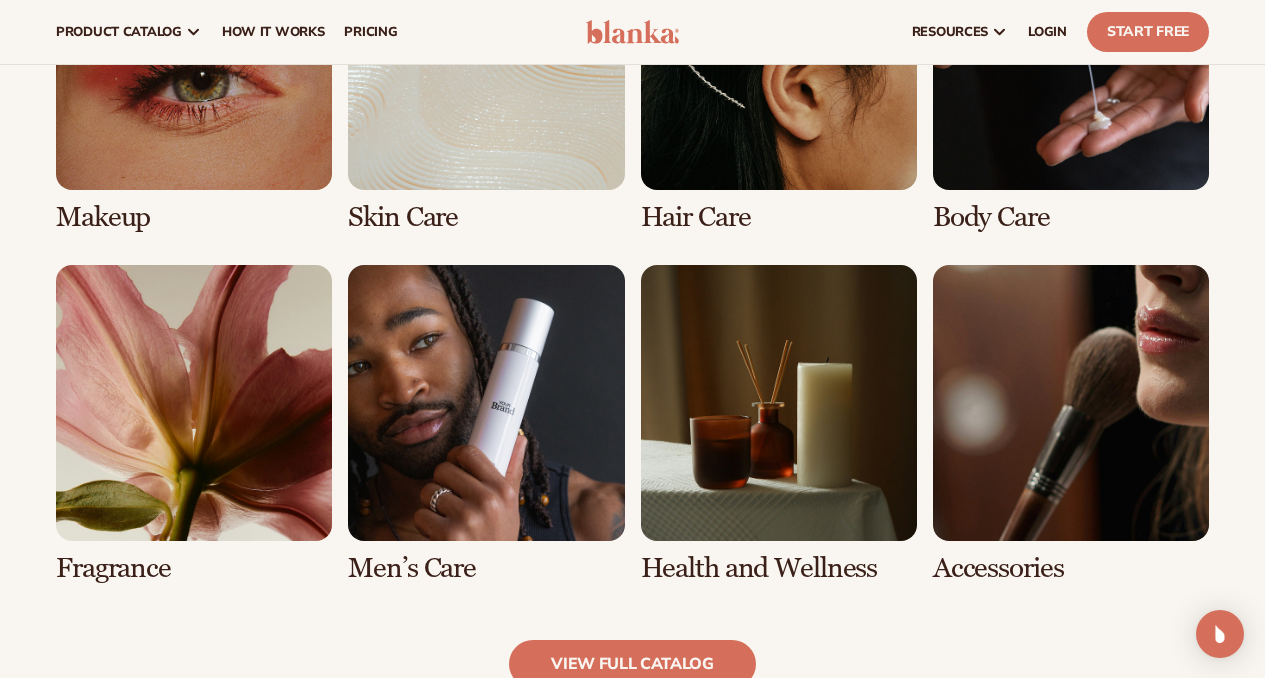 click at bounding box center (486, 72) 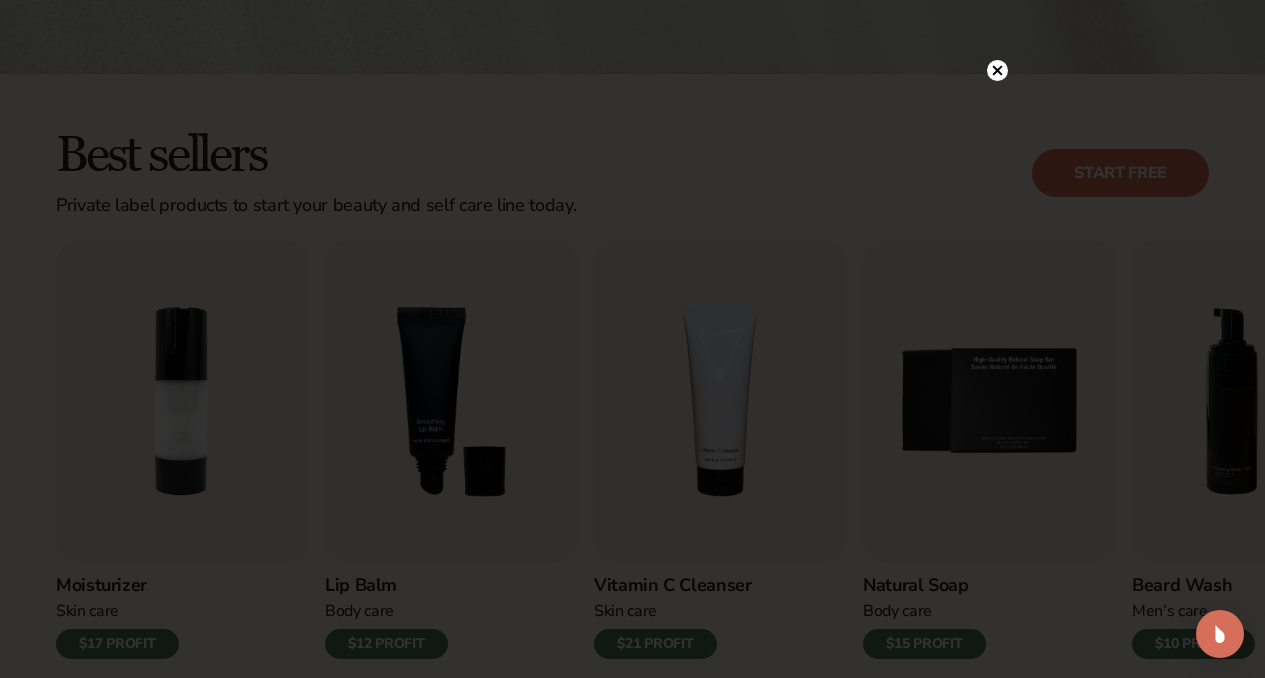 scroll, scrollTop: 587, scrollLeft: 0, axis: vertical 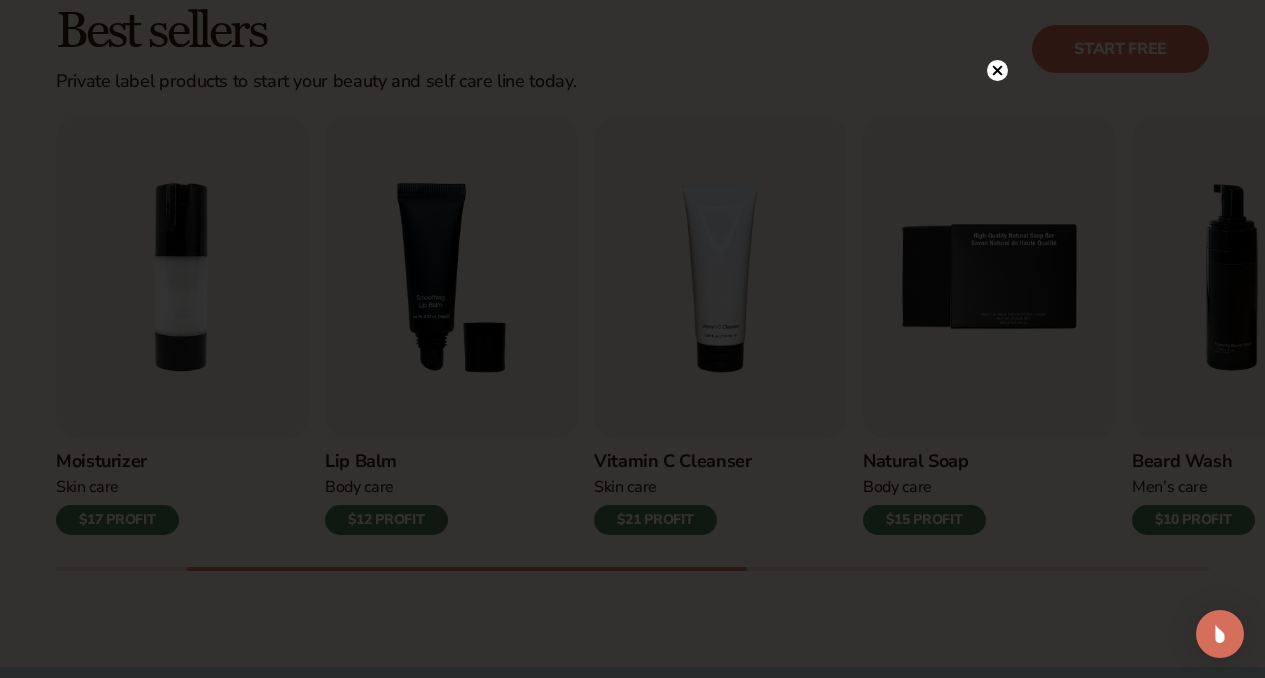 click 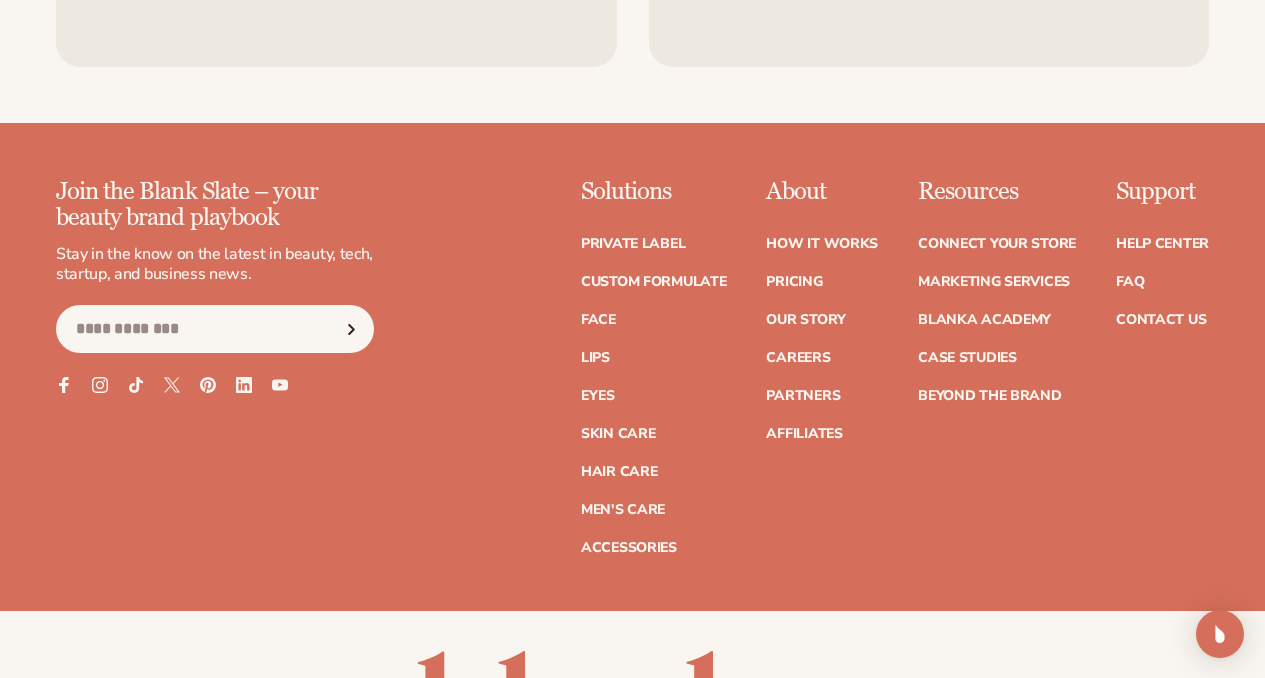 scroll, scrollTop: 3867, scrollLeft: 0, axis: vertical 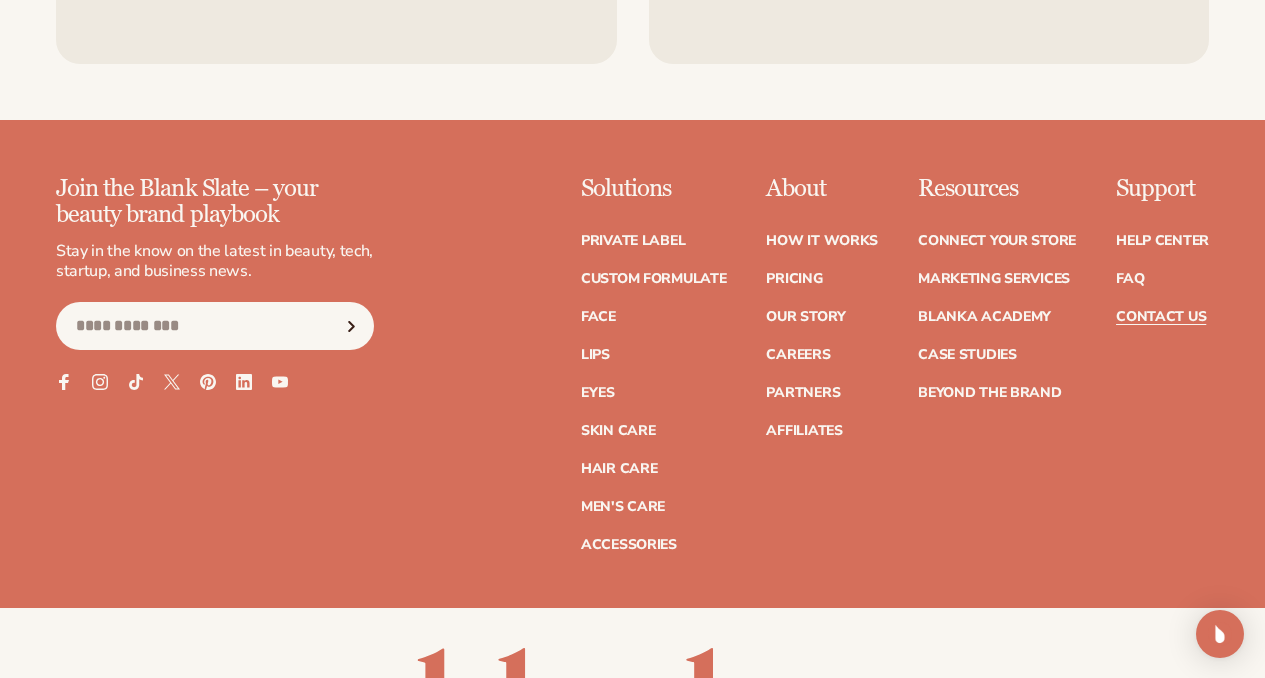 click on "Contact Us" at bounding box center [1161, 317] 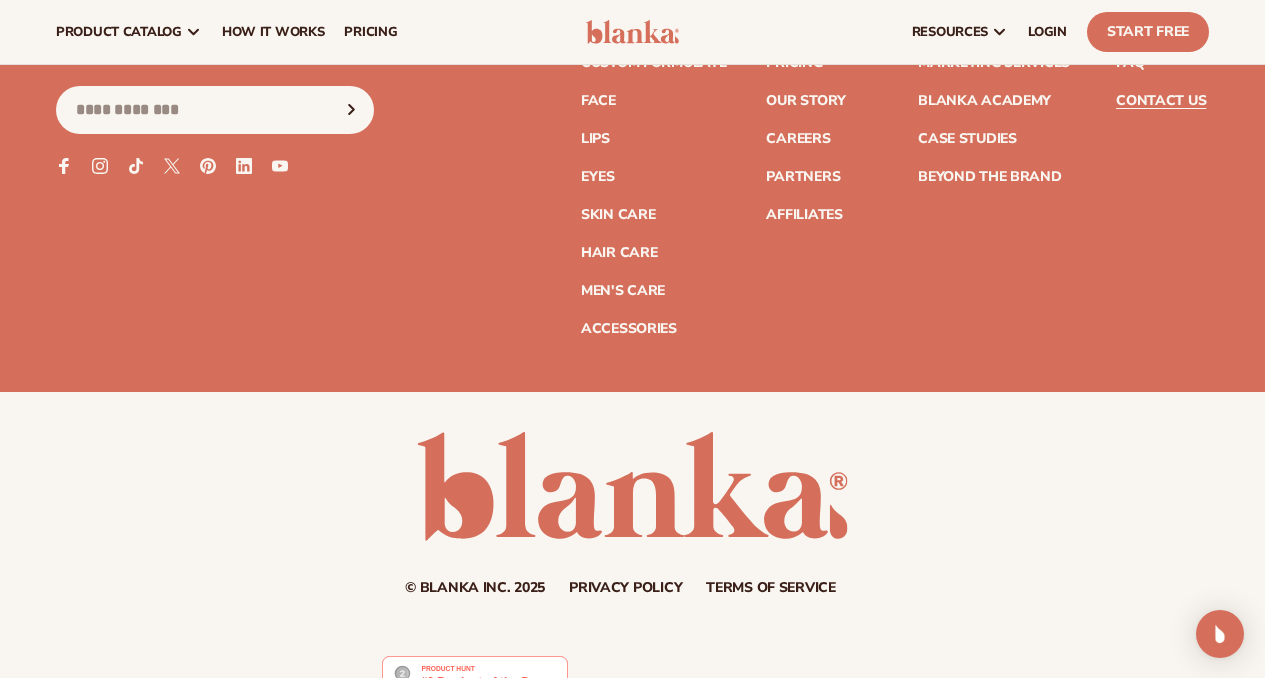 scroll, scrollTop: 0, scrollLeft: 0, axis: both 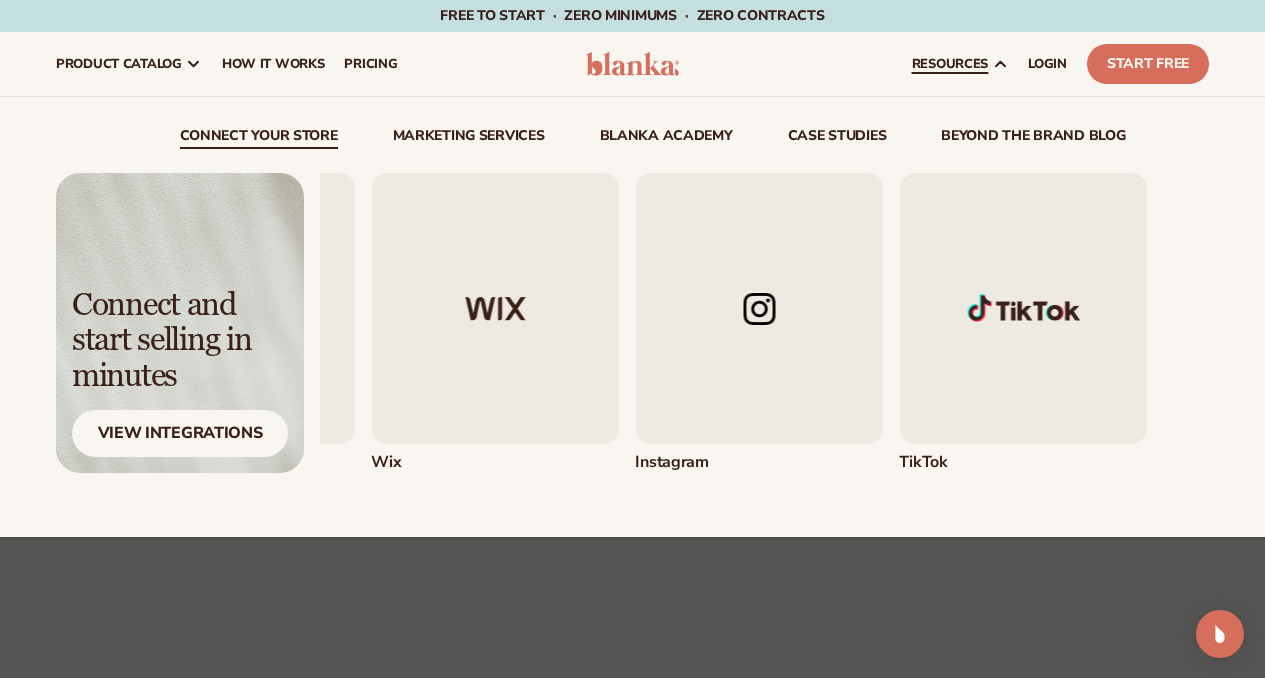 click at bounding box center (495, 308) 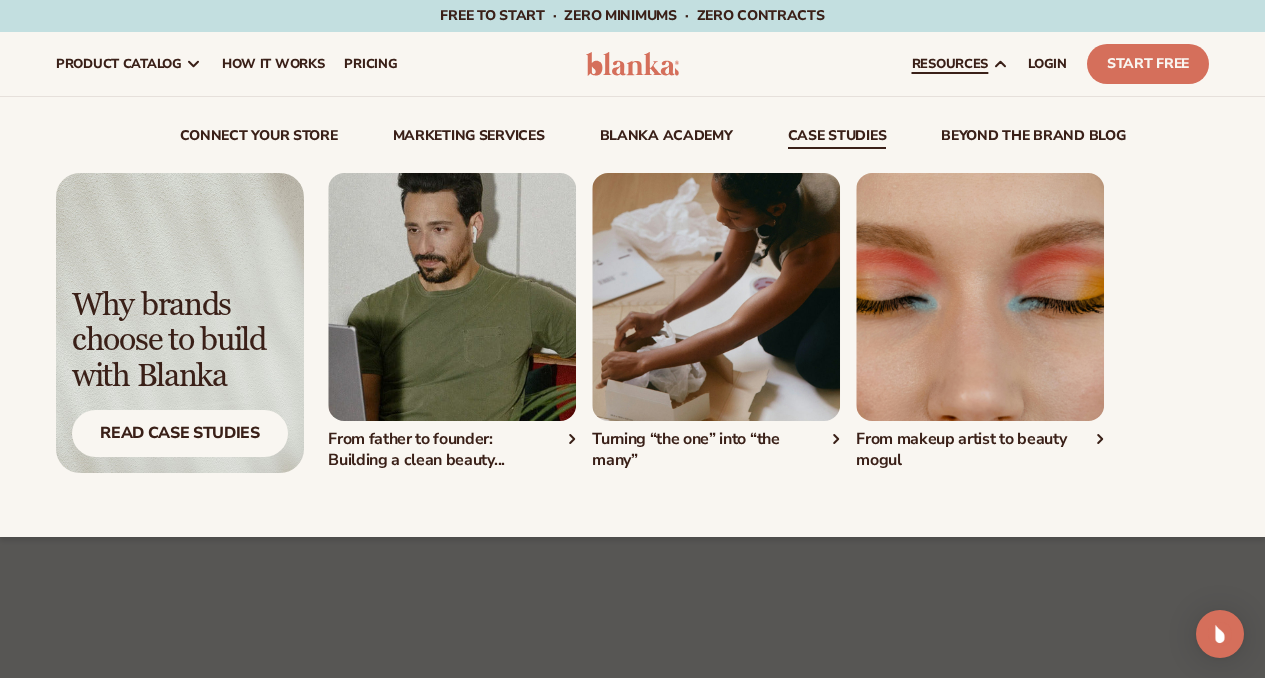 click on "How one entrepreneur turned sweat-proof beauty ..." at bounding box center (508, 322) 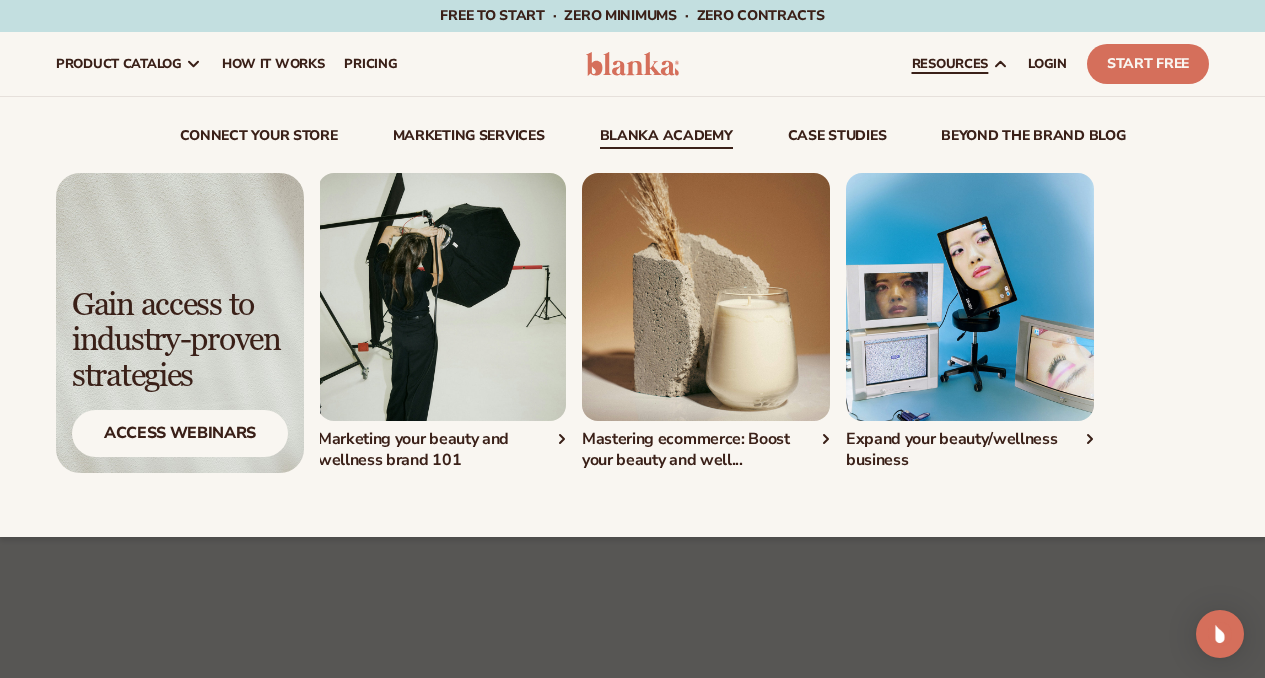click on "Building your beauty and wellness brand with Bl..." at bounding box center (498, 322) 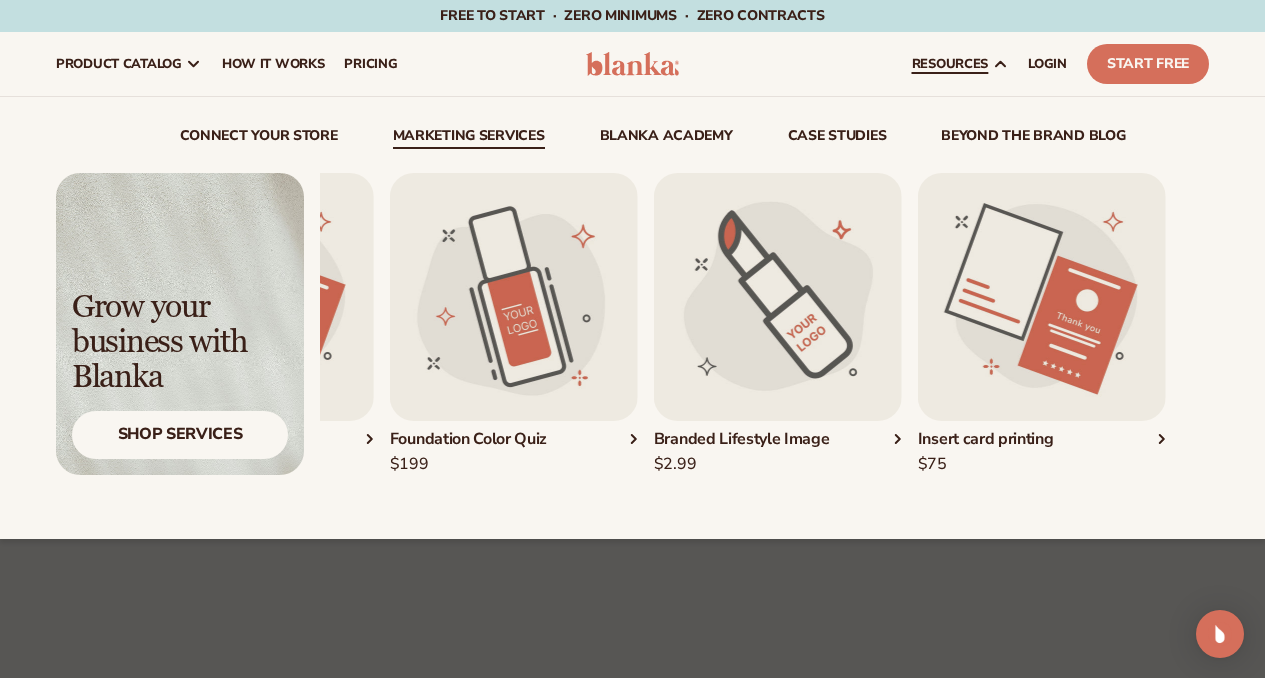 click on "Logo design
$500" at bounding box center (306, 324) 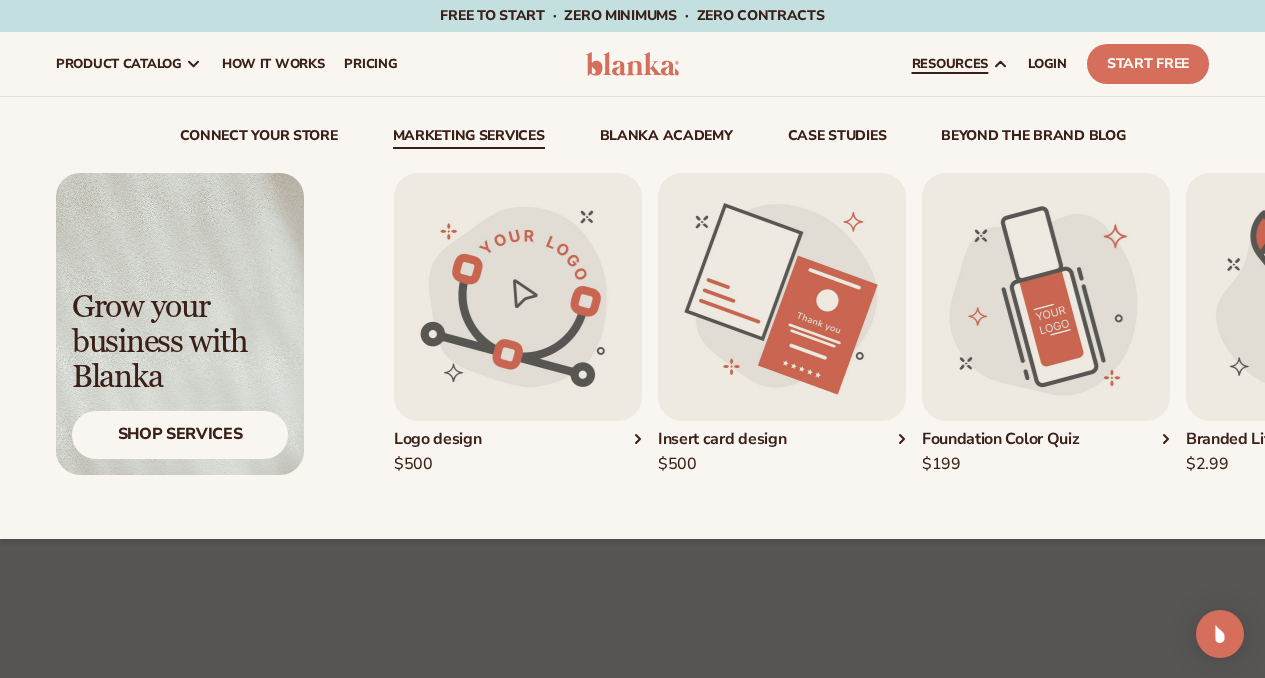 click at bounding box center (1046, 297) 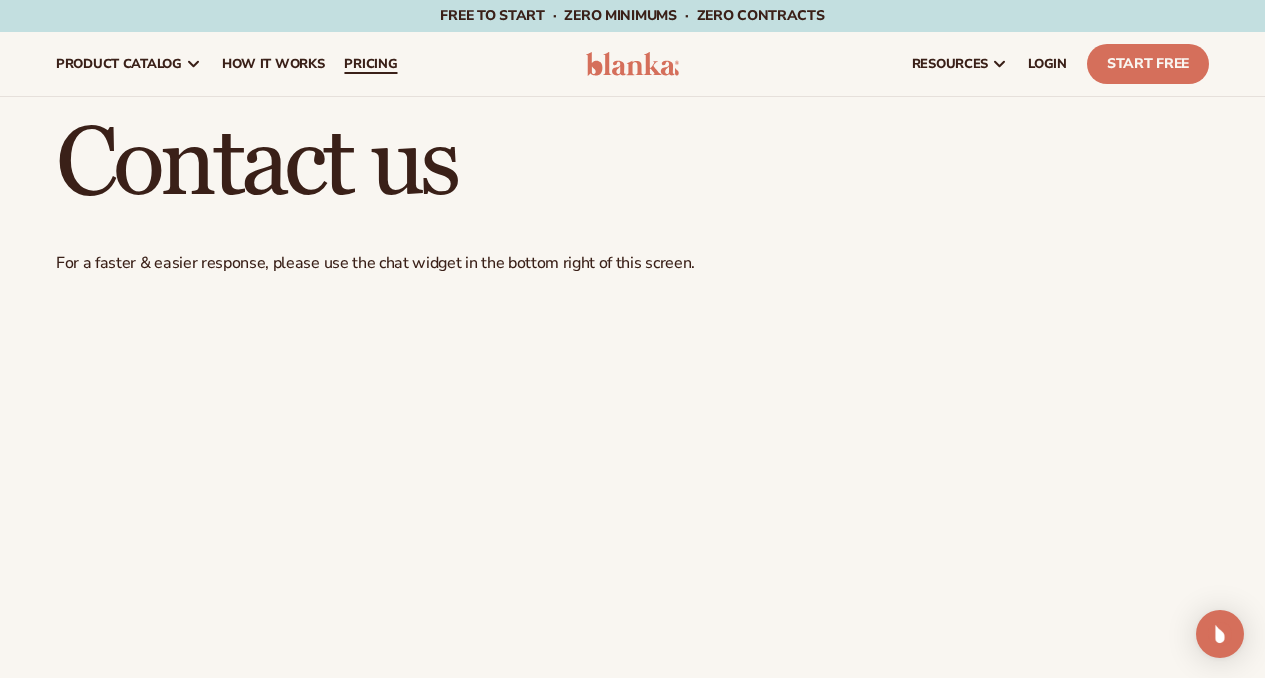 click on "pricing" at bounding box center (370, 64) 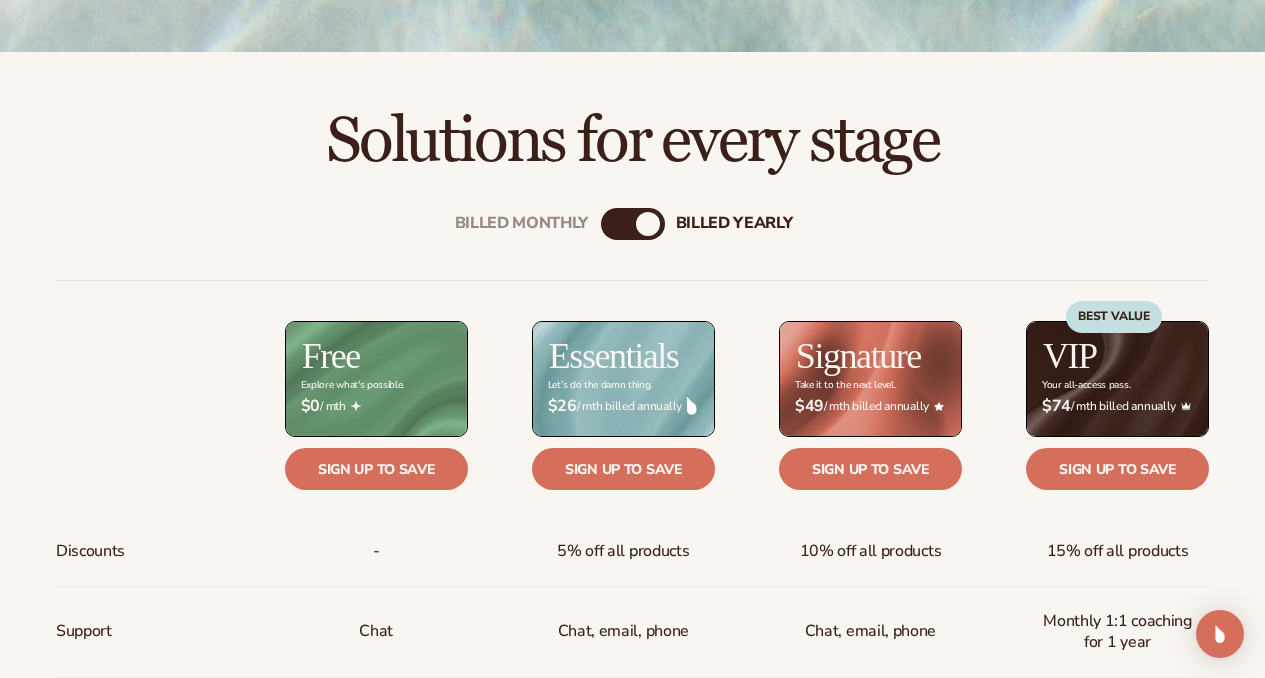 scroll, scrollTop: 579, scrollLeft: 0, axis: vertical 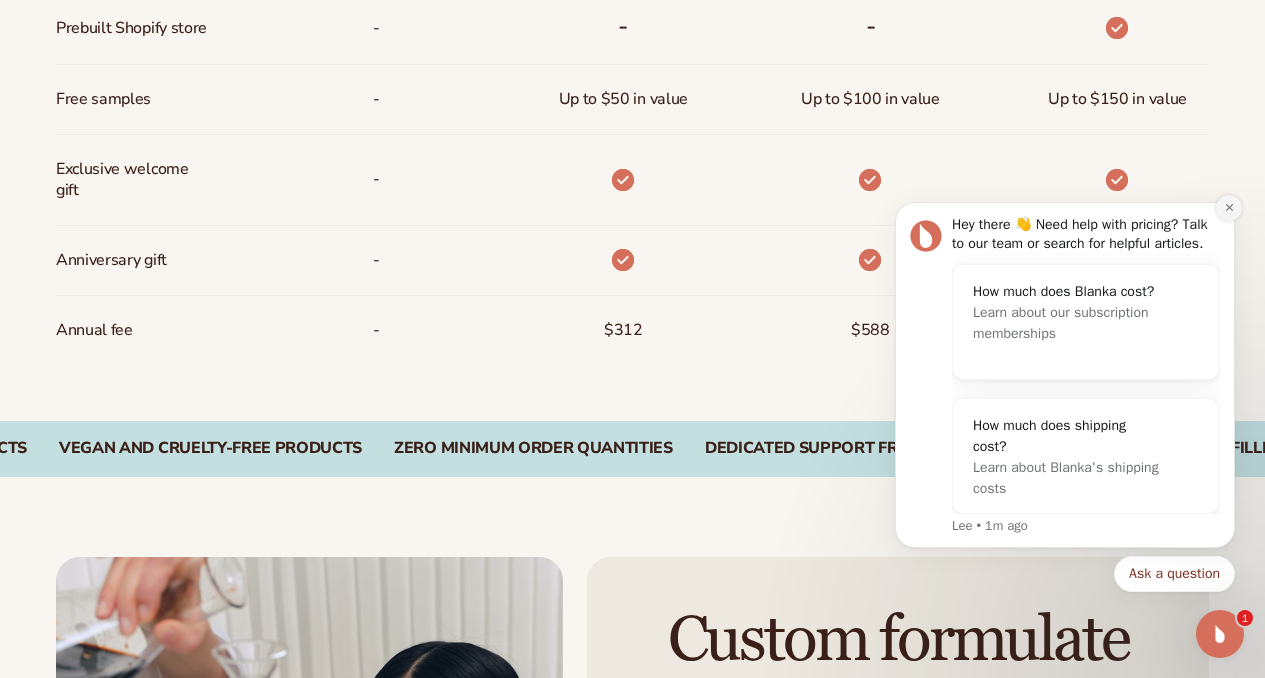 click at bounding box center [1229, 208] 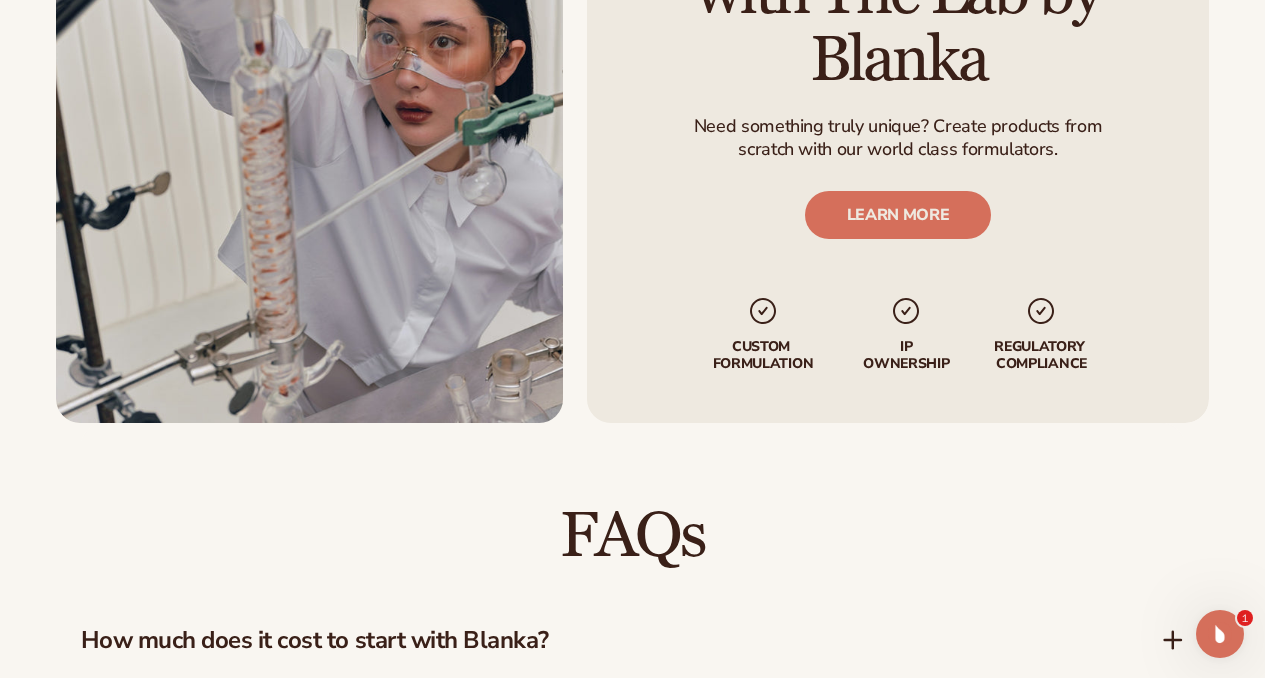 scroll, scrollTop: 2507, scrollLeft: 0, axis: vertical 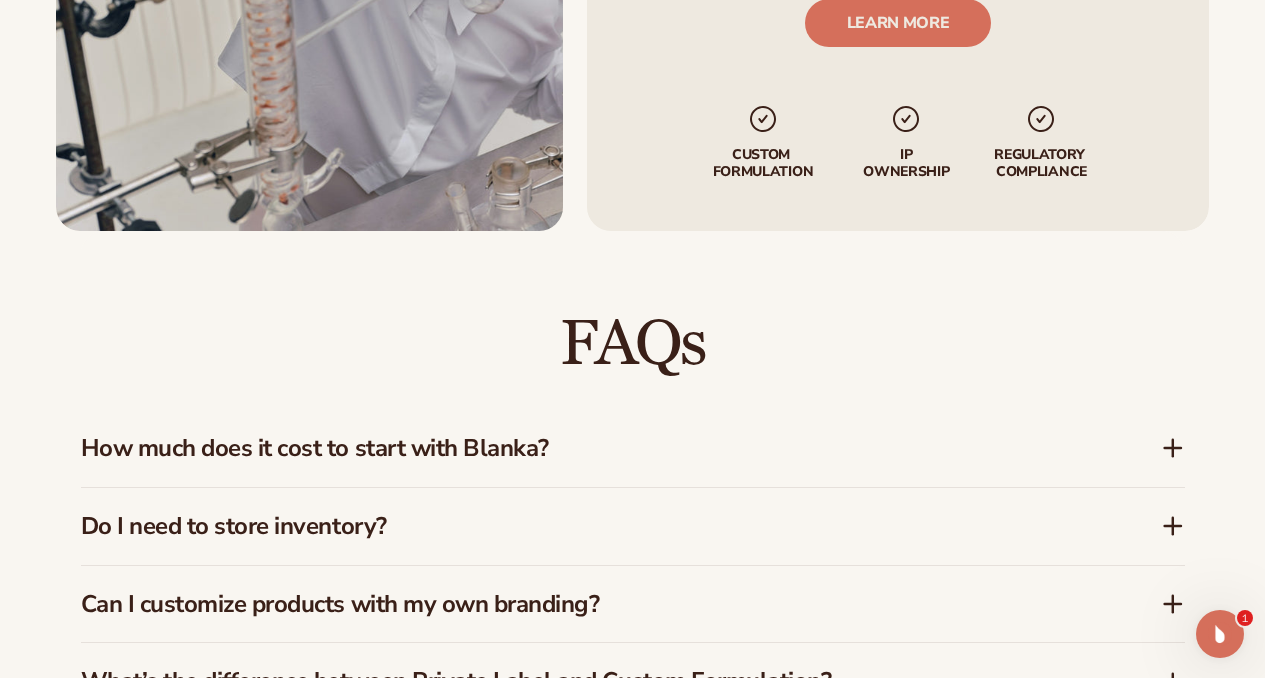 click on "How much does it cost to start with Blanka?" at bounding box center [591, 448] 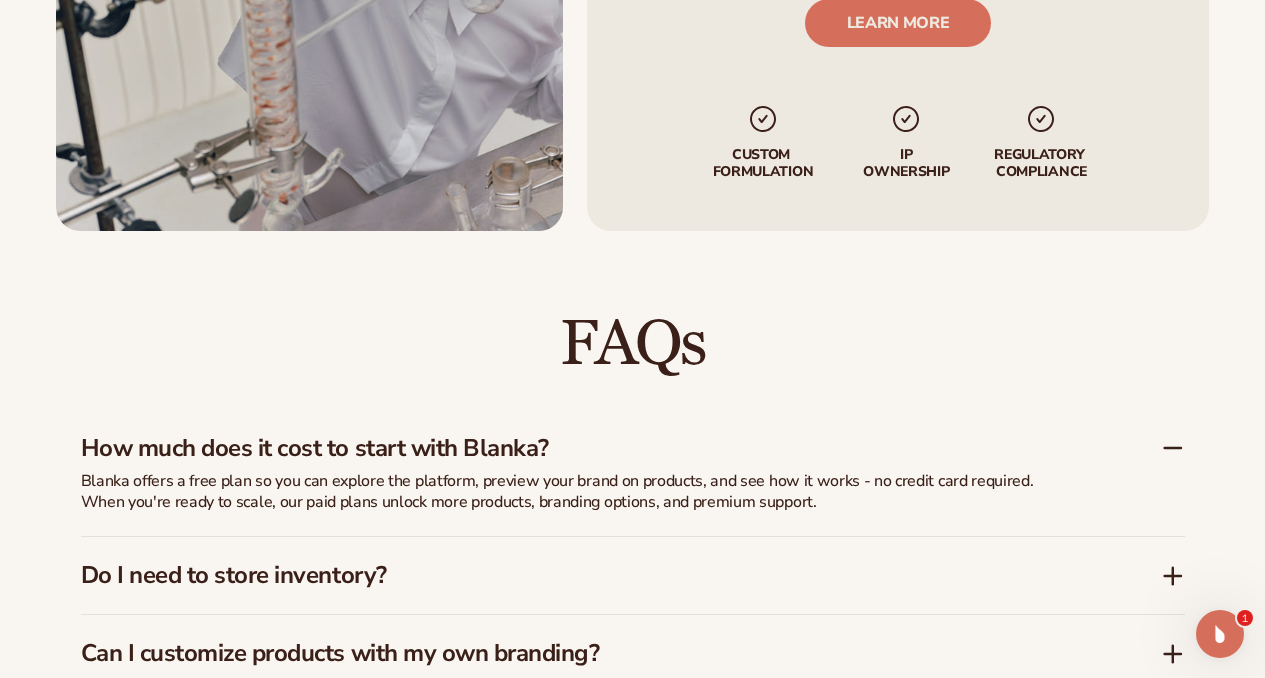 scroll, scrollTop: 2508, scrollLeft: 0, axis: vertical 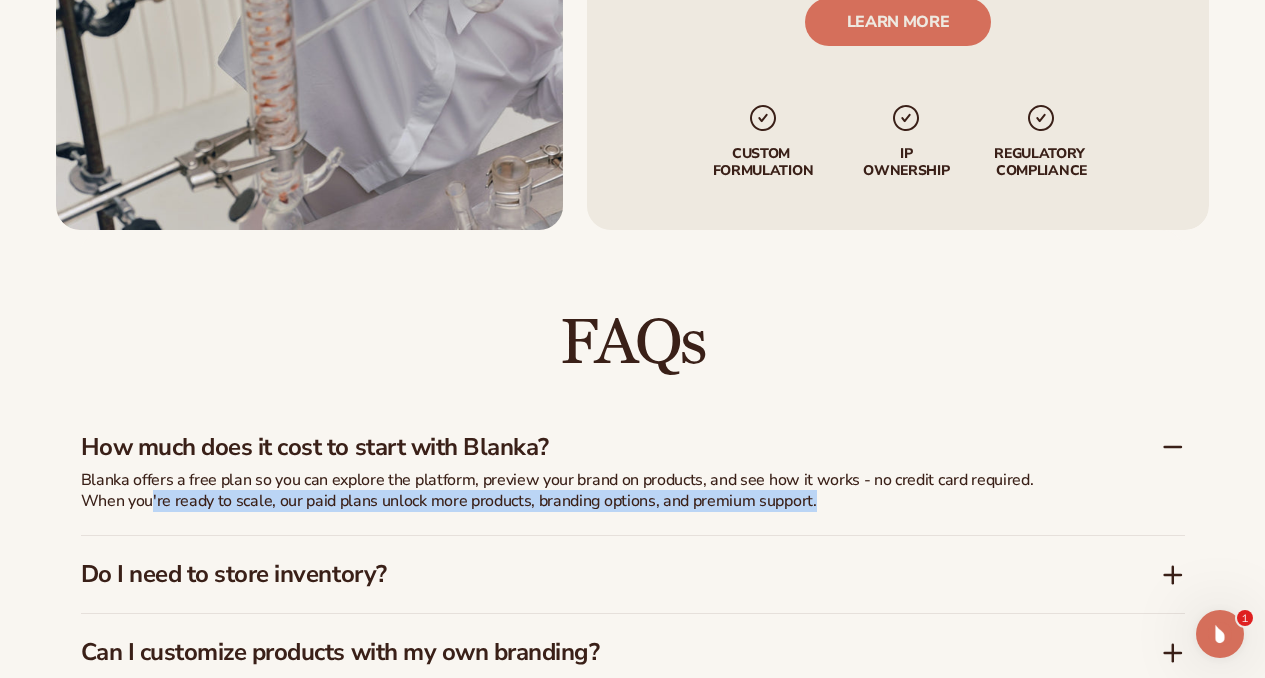 drag, startPoint x: 184, startPoint y: 506, endPoint x: 774, endPoint y: 504, distance: 590.0034 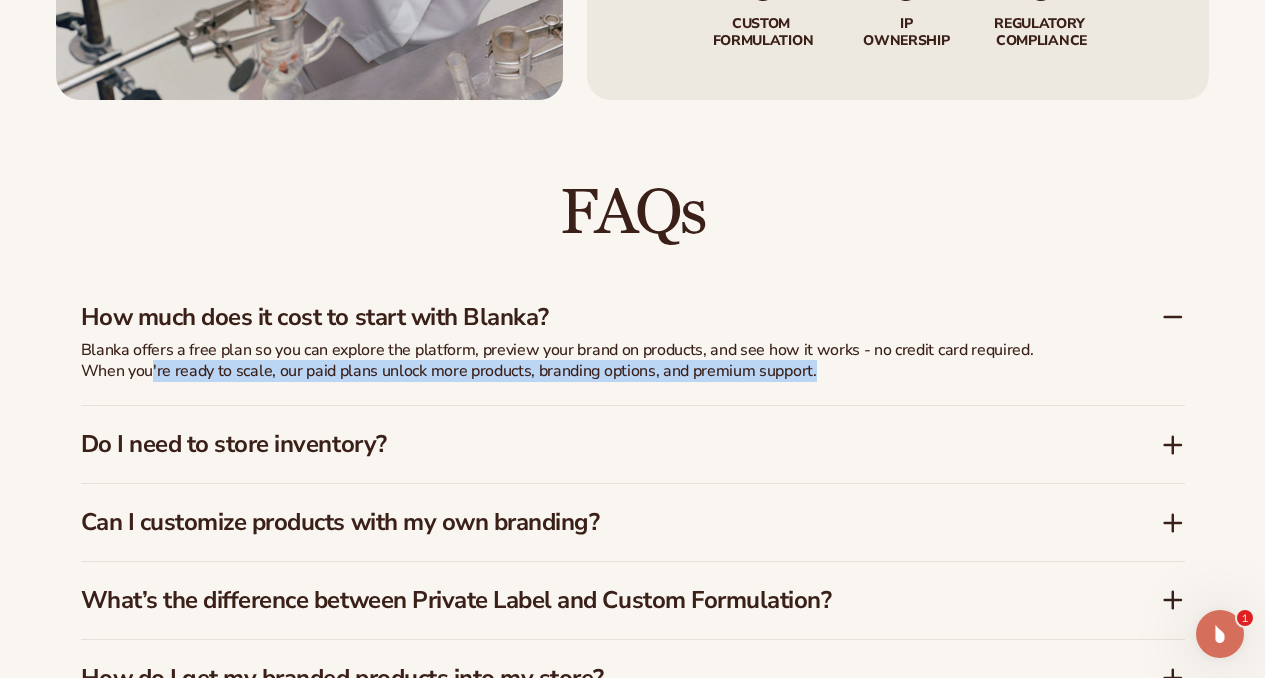 click on "Do I need to store inventory?" at bounding box center [591, 444] 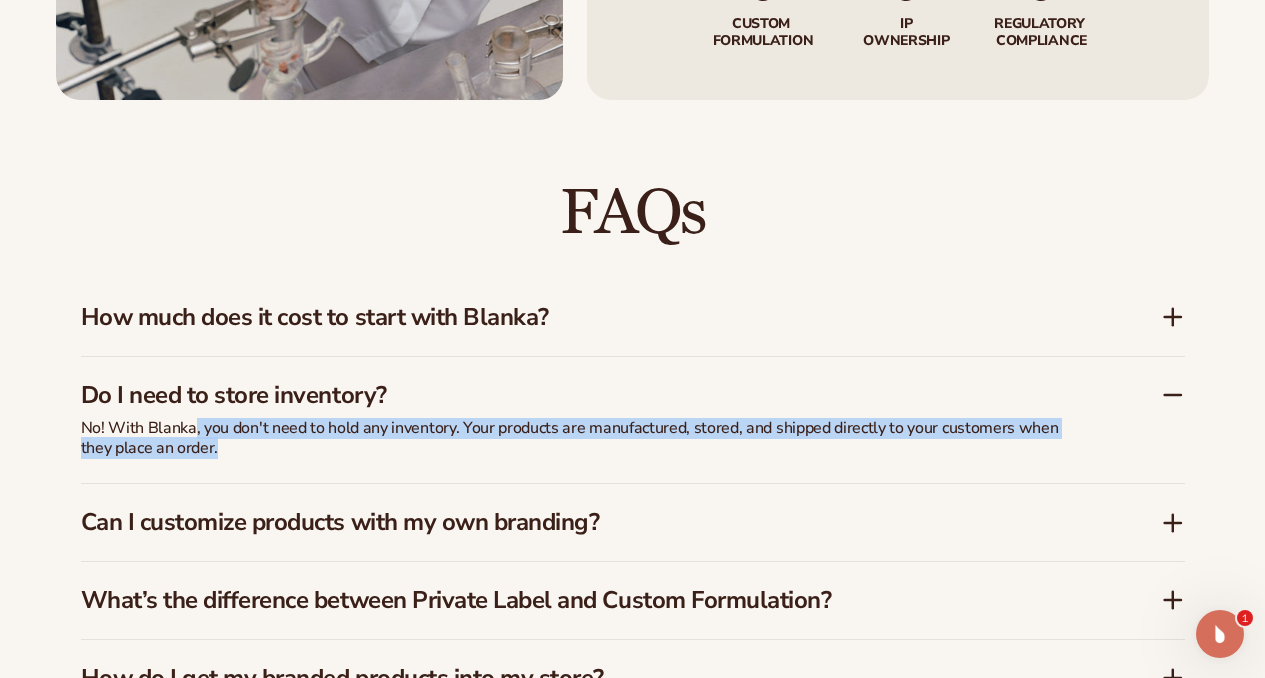 drag, startPoint x: 208, startPoint y: 432, endPoint x: 656, endPoint y: 450, distance: 448.36145 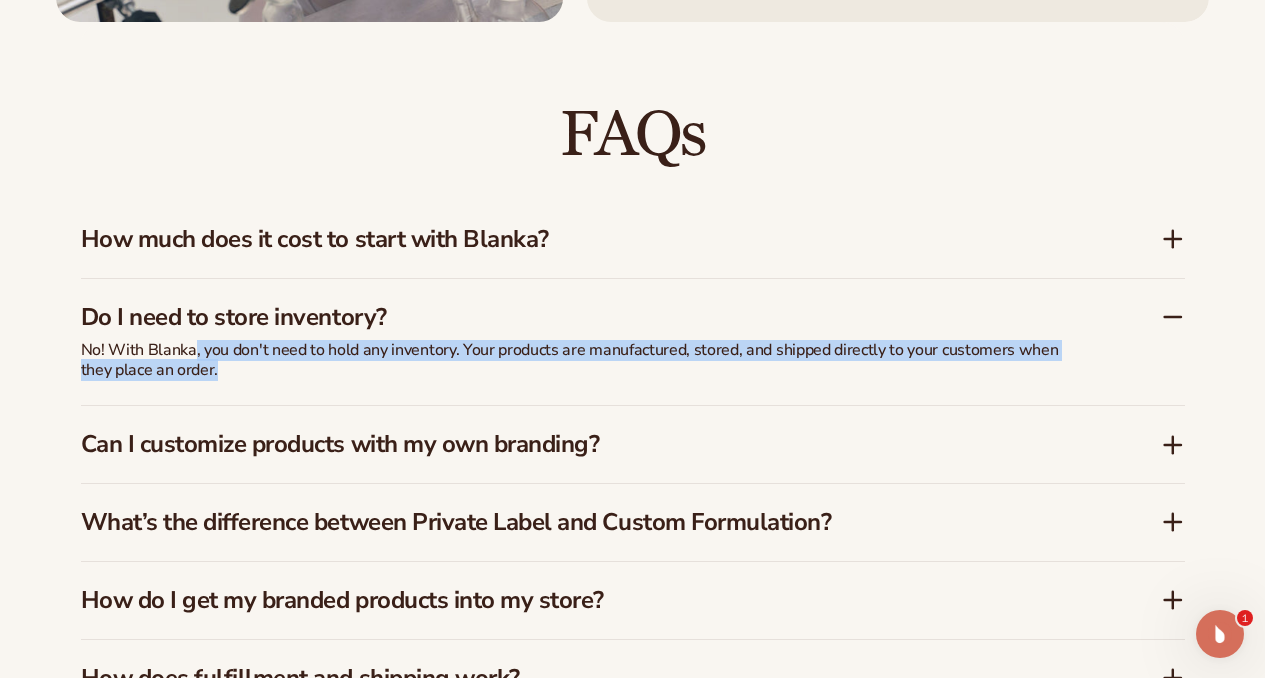 scroll, scrollTop: 2719, scrollLeft: 0, axis: vertical 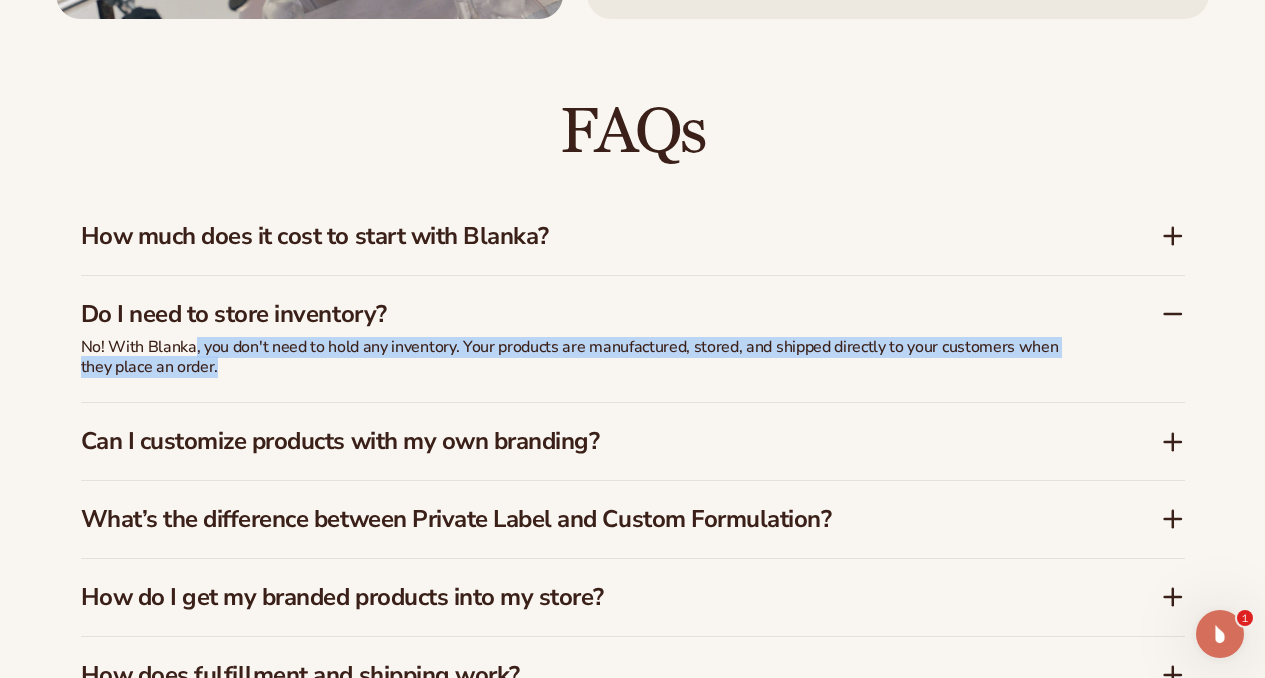 click on "Can I customize products with my own branding?" at bounding box center [591, 441] 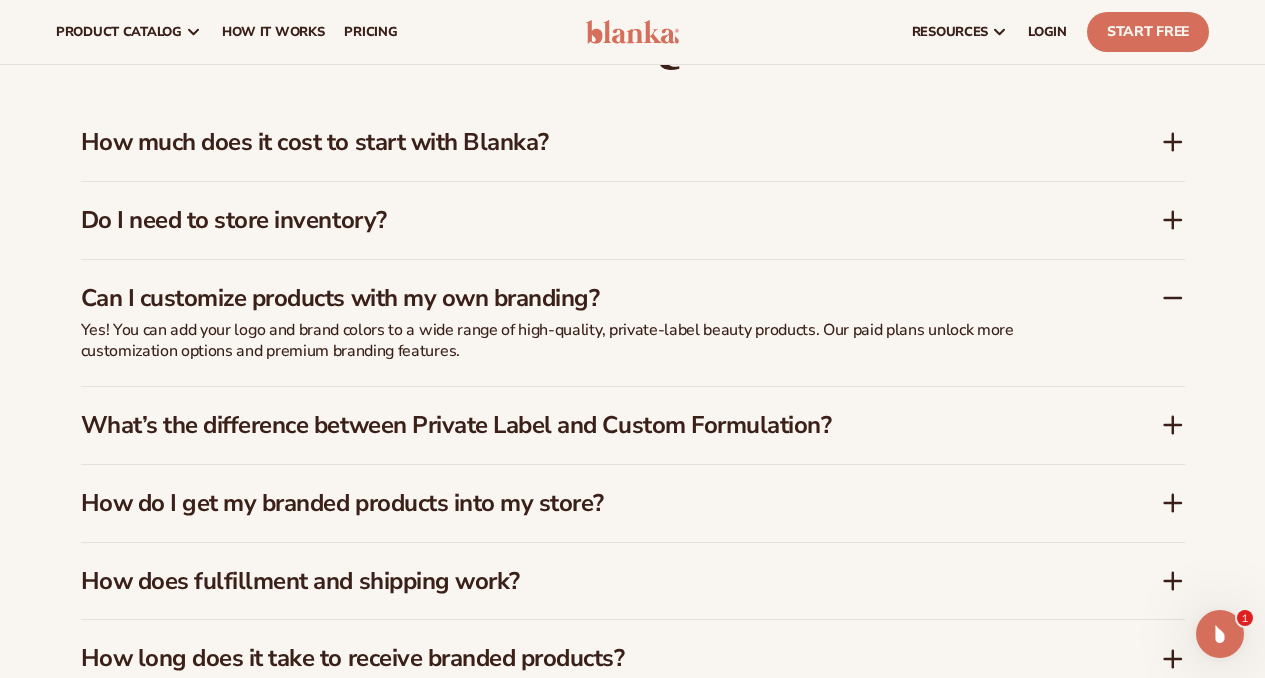 scroll, scrollTop: 2800, scrollLeft: 0, axis: vertical 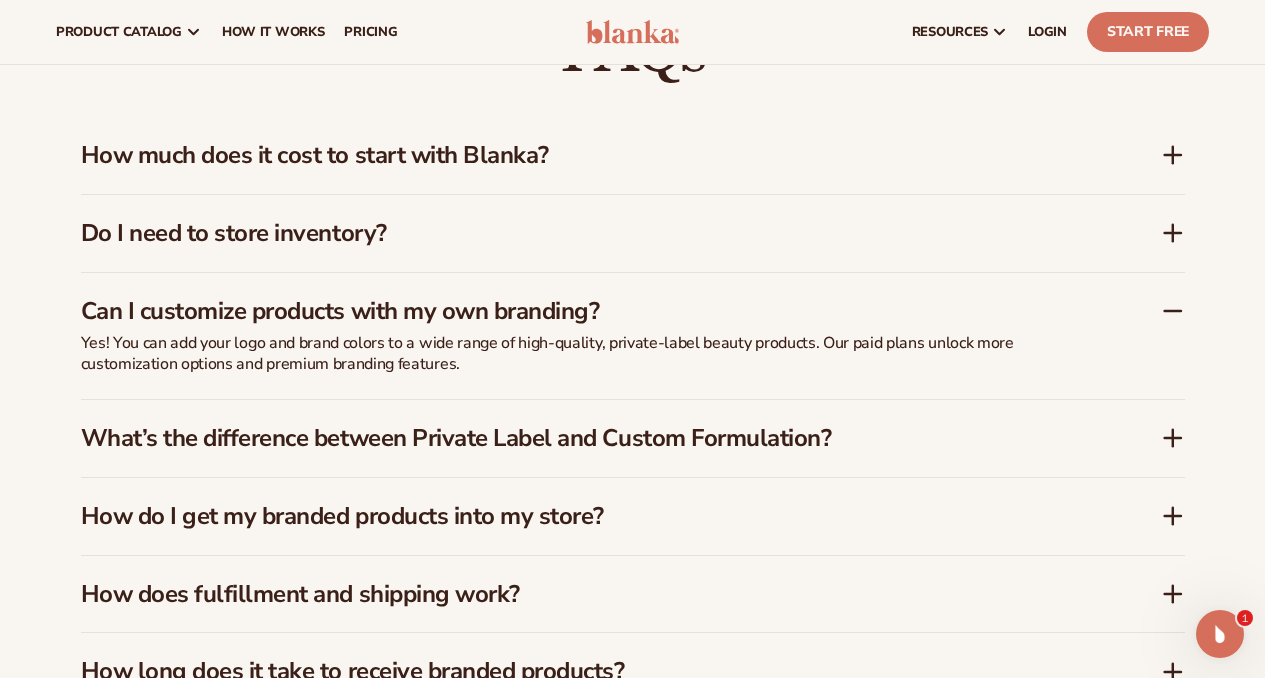 click on "What’s the difference between Private Label and Custom Formulation?" at bounding box center [591, 438] 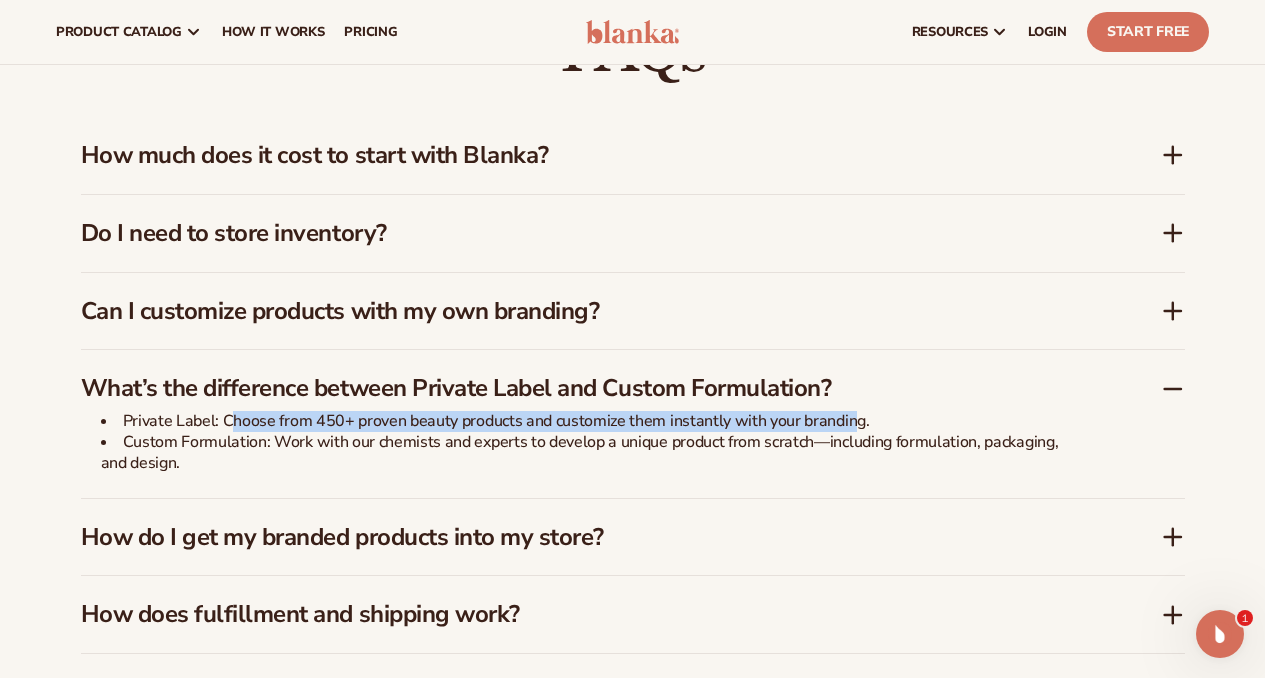 drag, startPoint x: 231, startPoint y: 428, endPoint x: 849, endPoint y: 428, distance: 618 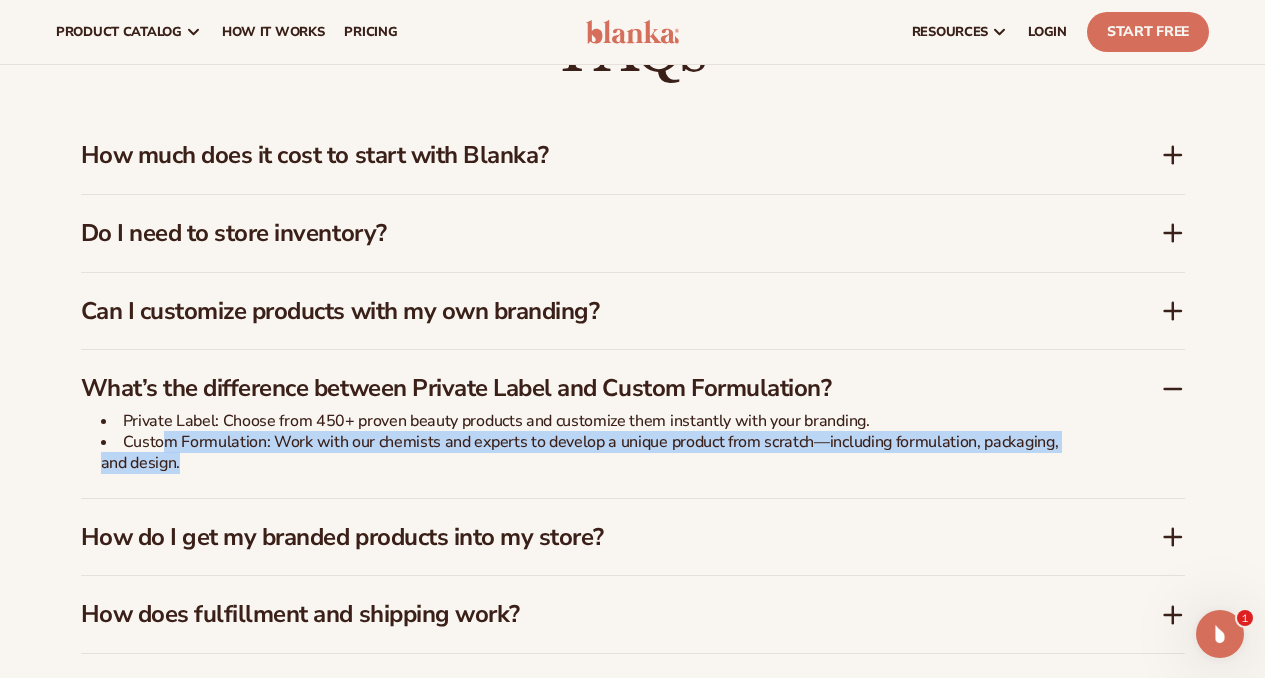 drag, startPoint x: 159, startPoint y: 445, endPoint x: 406, endPoint y: 460, distance: 247.45505 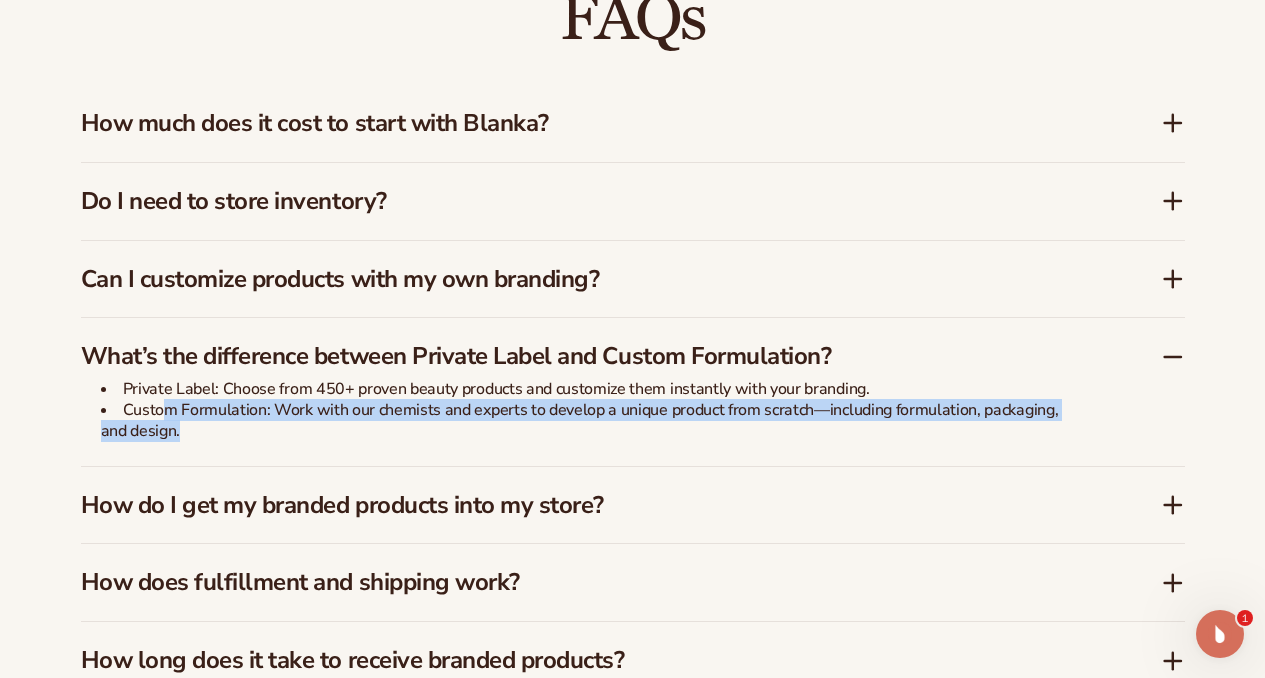 scroll, scrollTop: 2899, scrollLeft: 0, axis: vertical 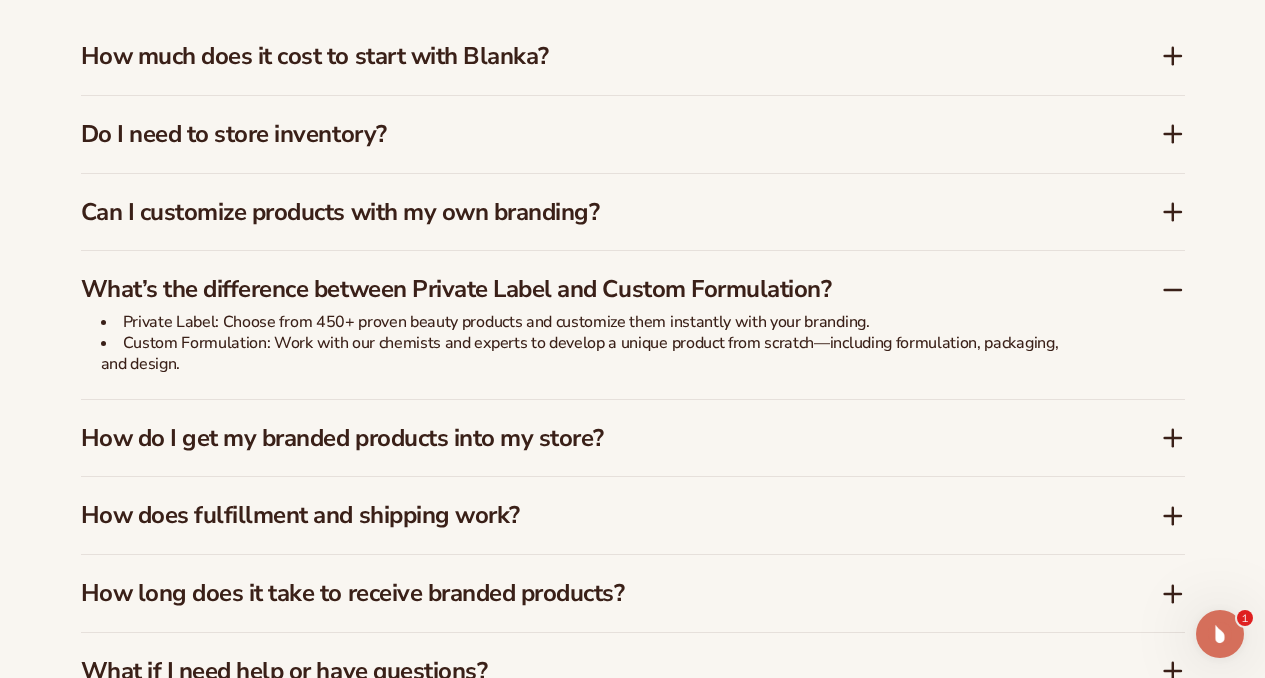 click on "How do I get my branded products into my store?" at bounding box center [591, 438] 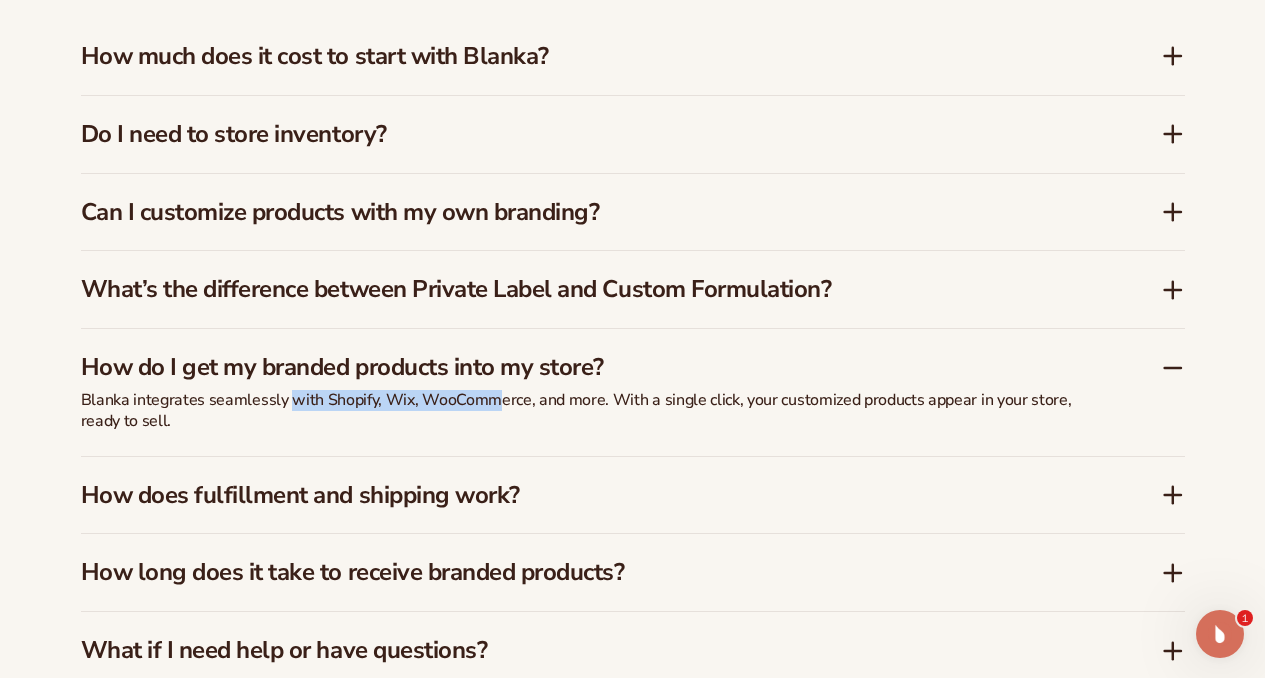 drag, startPoint x: 290, startPoint y: 400, endPoint x: 581, endPoint y: 399, distance: 291.0017 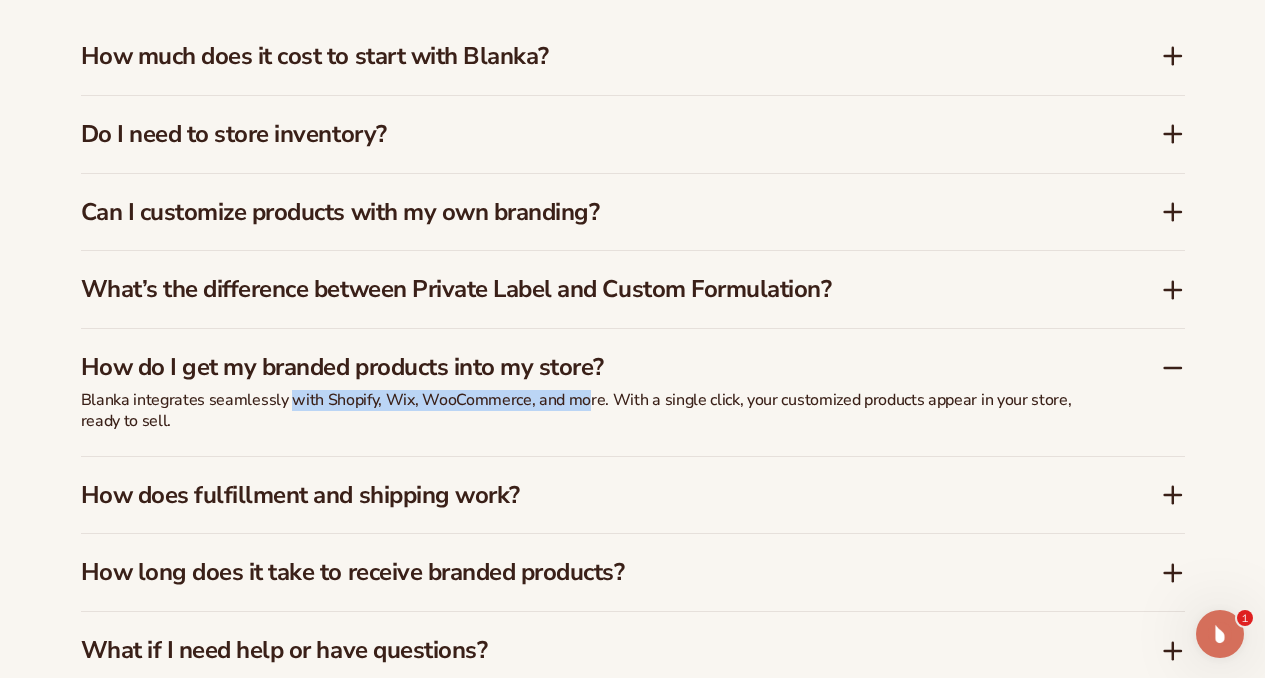 scroll, scrollTop: 3179, scrollLeft: 0, axis: vertical 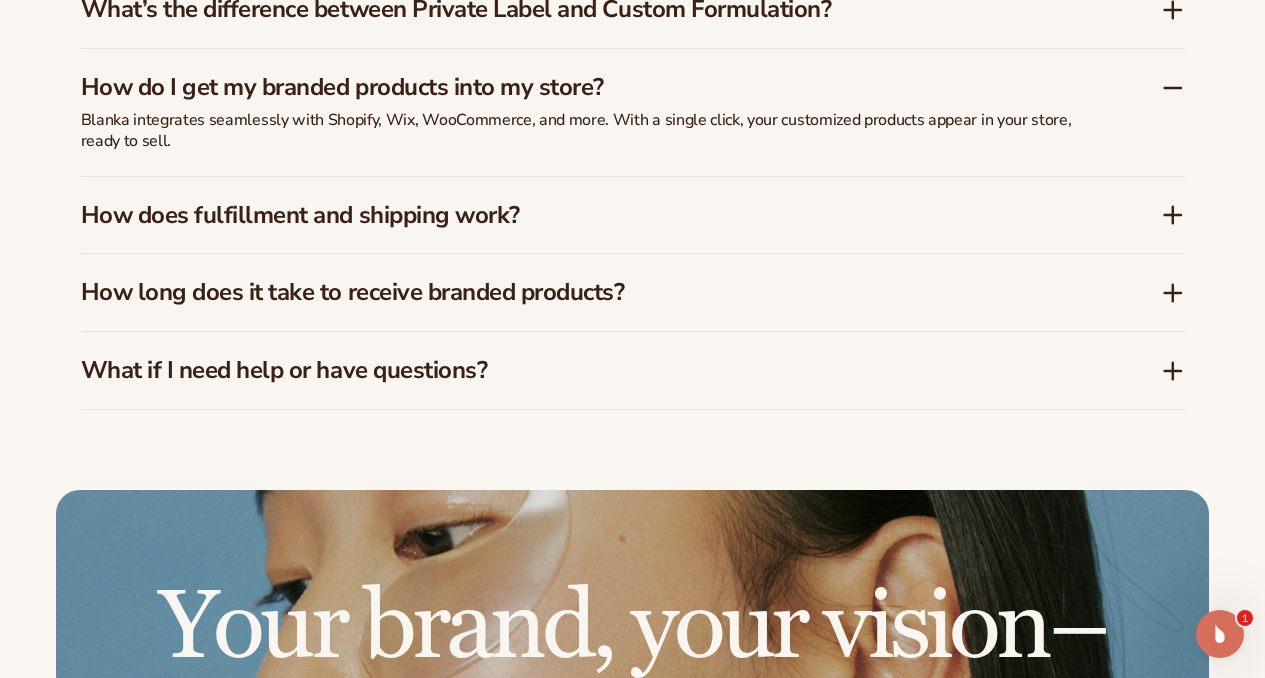 click on "How does fulfillment and shipping work?" at bounding box center (591, 215) 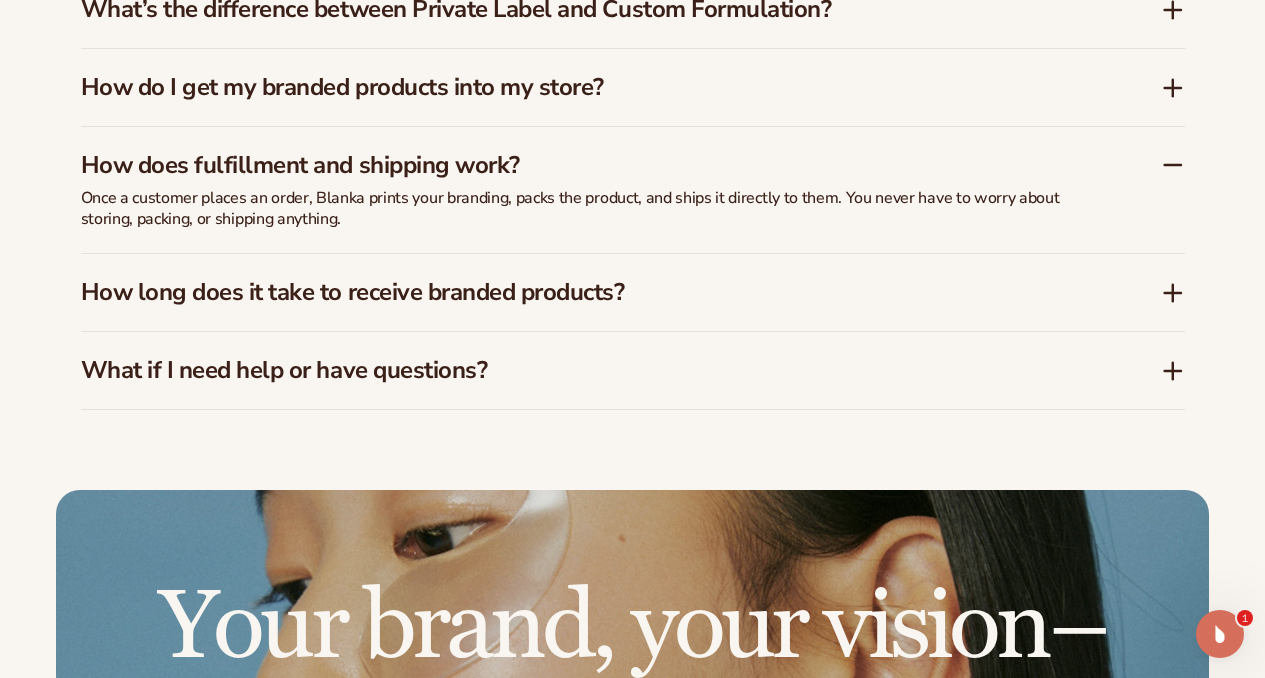click on "How long does it take to receive branded products?" at bounding box center [591, 292] 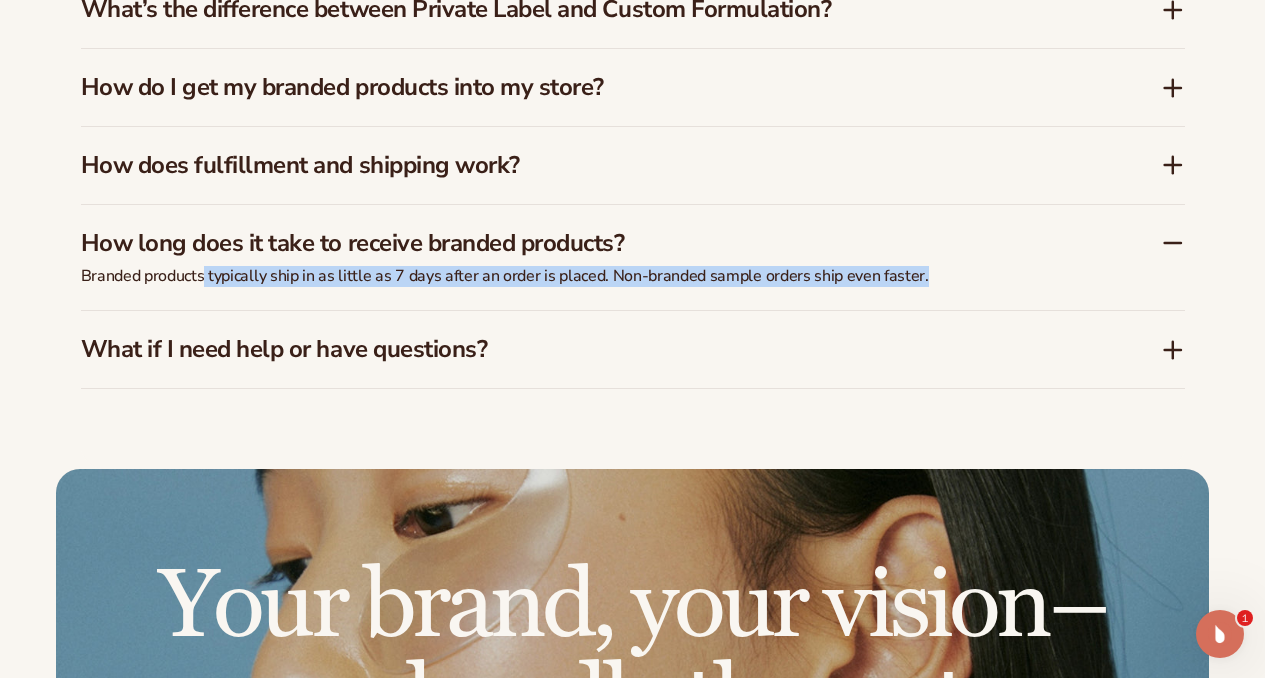 drag, startPoint x: 207, startPoint y: 276, endPoint x: 901, endPoint y: 288, distance: 694.10376 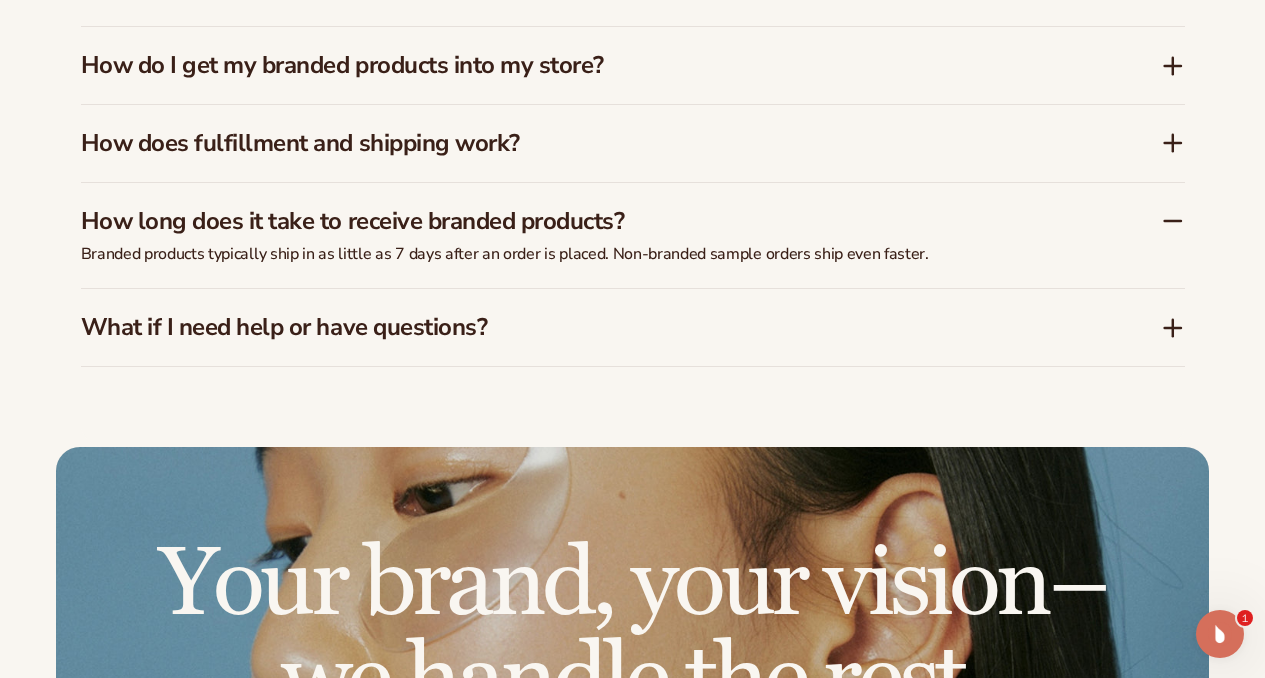 click on "What if I need help or have questions?" at bounding box center (591, 327) 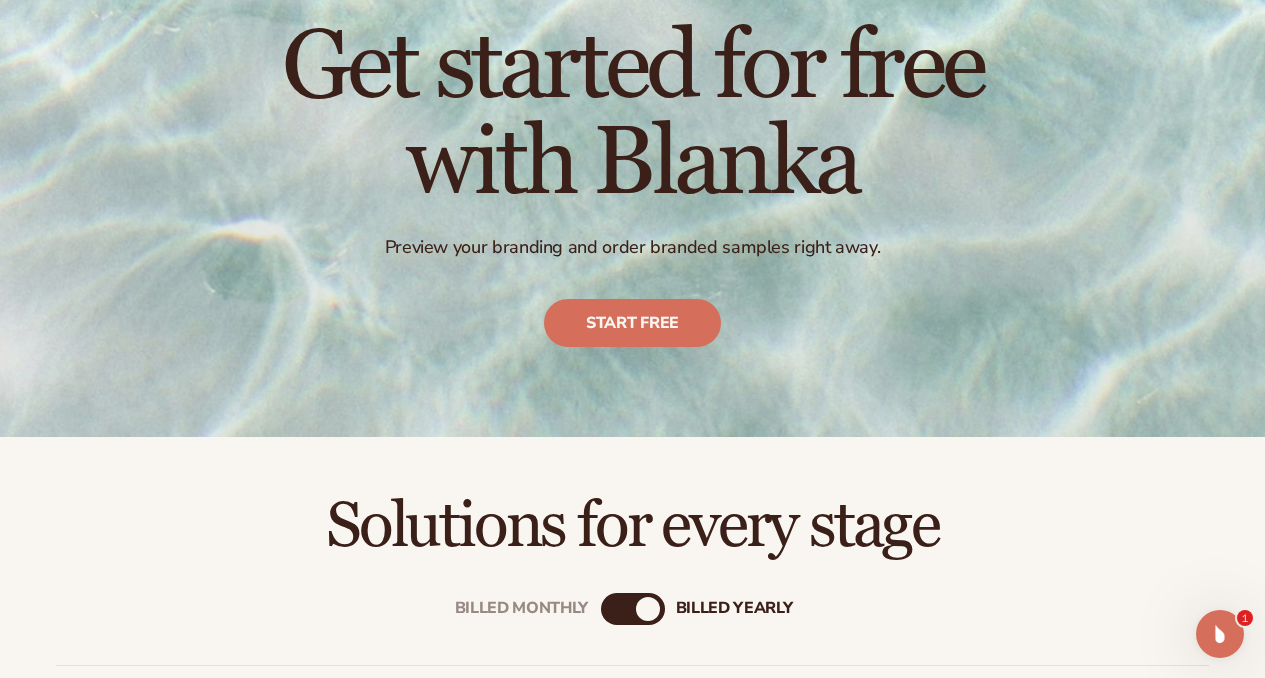 scroll, scrollTop: 0, scrollLeft: 0, axis: both 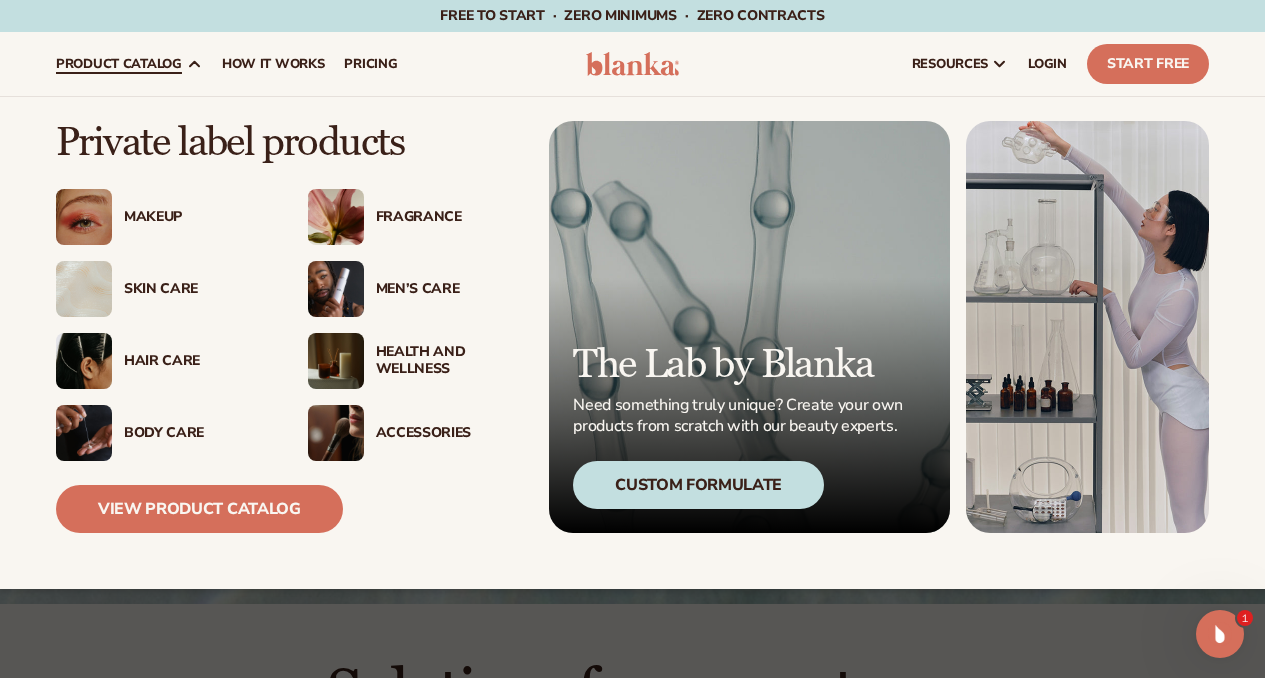click at bounding box center [336, 217] 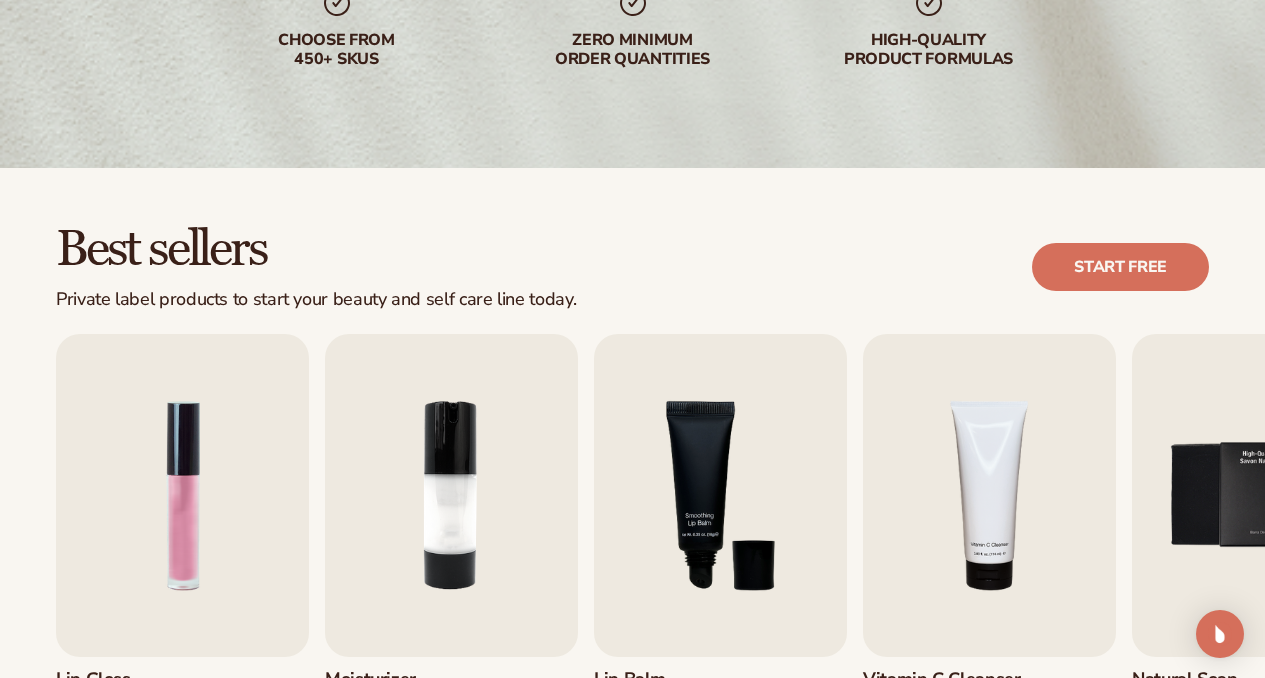 scroll, scrollTop: 403, scrollLeft: 0, axis: vertical 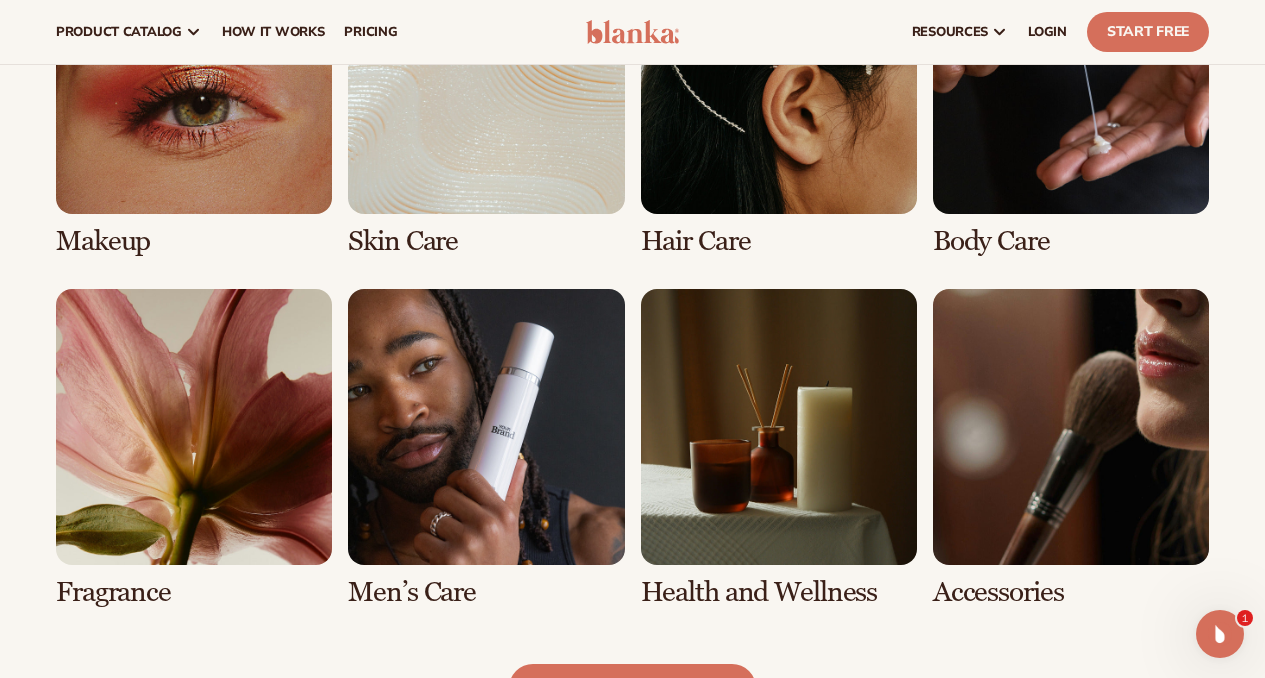 click at bounding box center (194, 448) 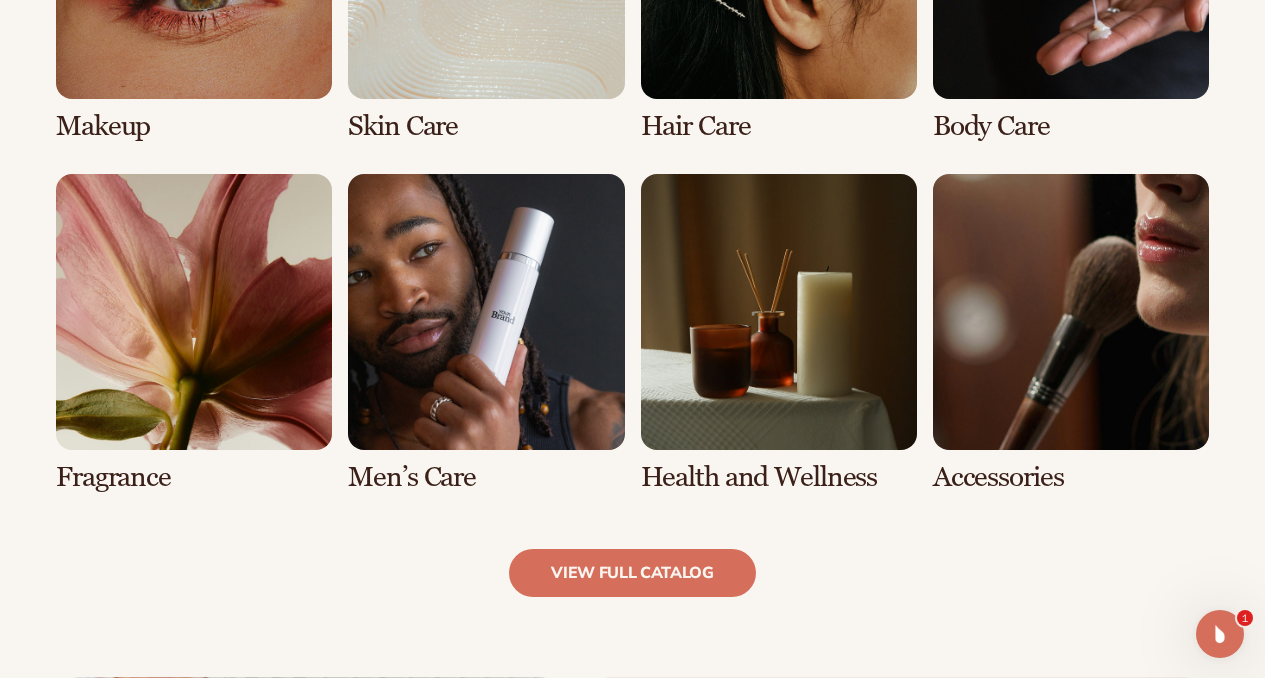 scroll, scrollTop: 1763, scrollLeft: 0, axis: vertical 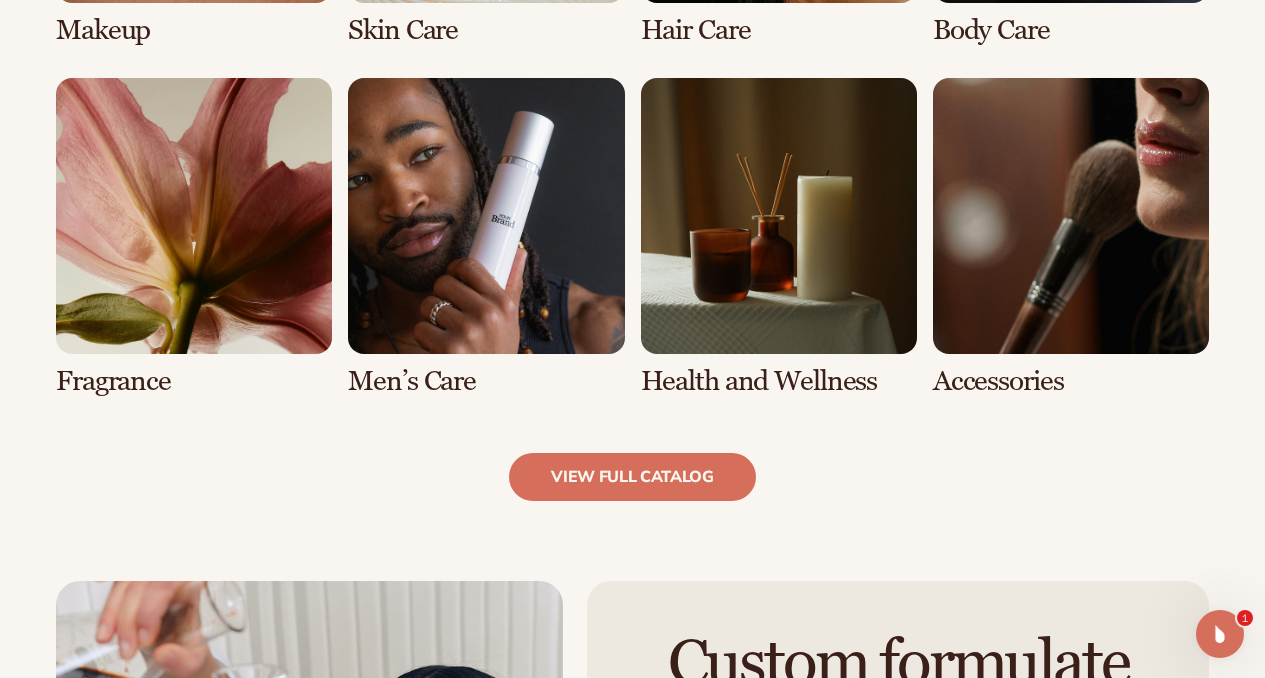 click at bounding box center [194, 237] 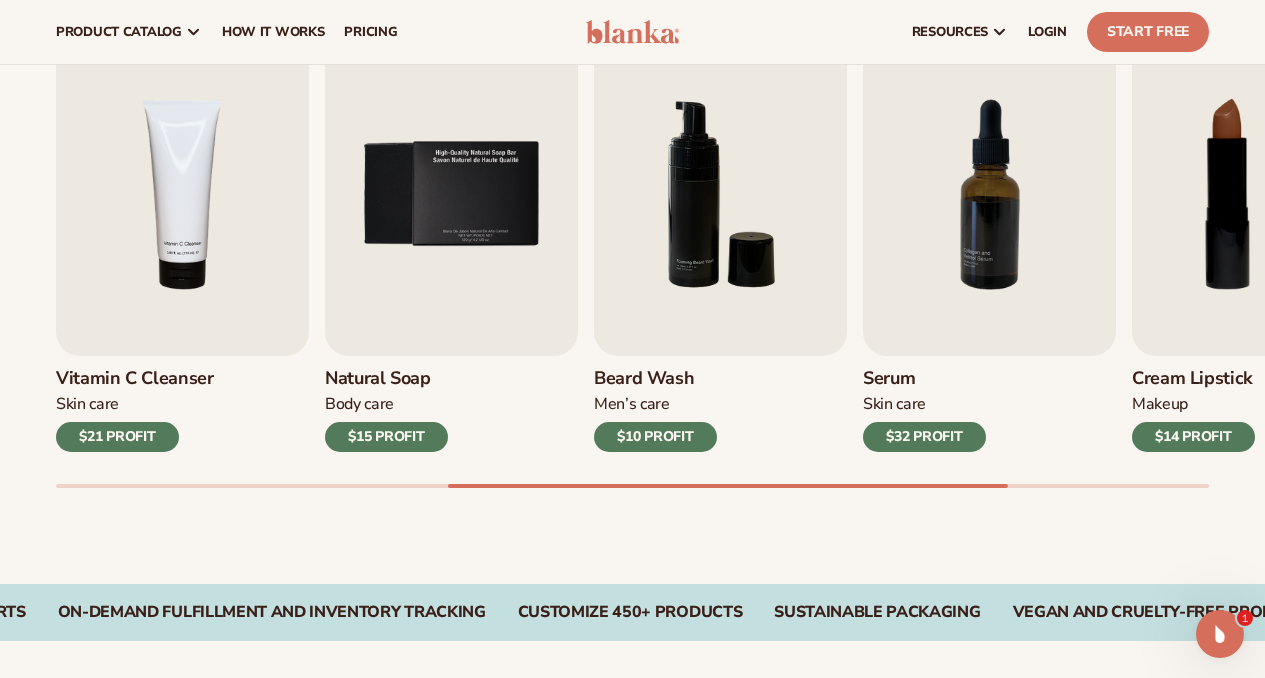 scroll, scrollTop: 672, scrollLeft: 0, axis: vertical 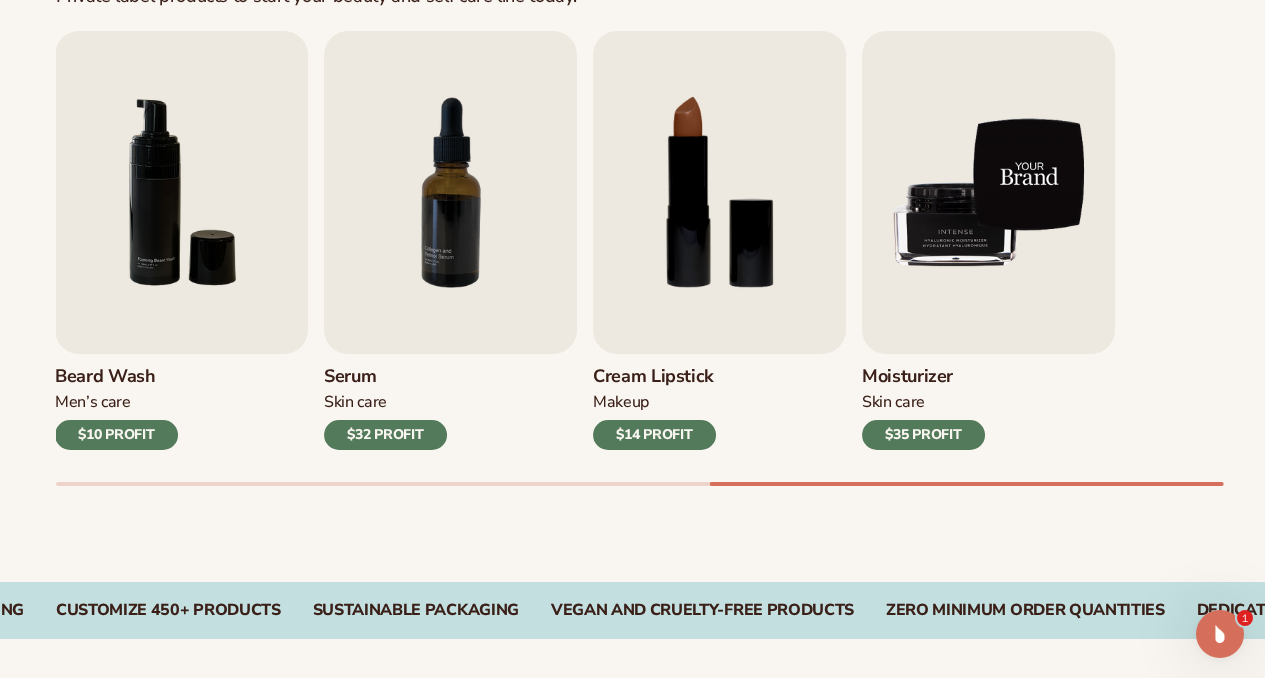 click on "Lip Gloss
Makeup
$16 PROFIT
Moisturizer
Skin Care
$17 PROFIT
Lip Balm" at bounding box center (-714, 240) 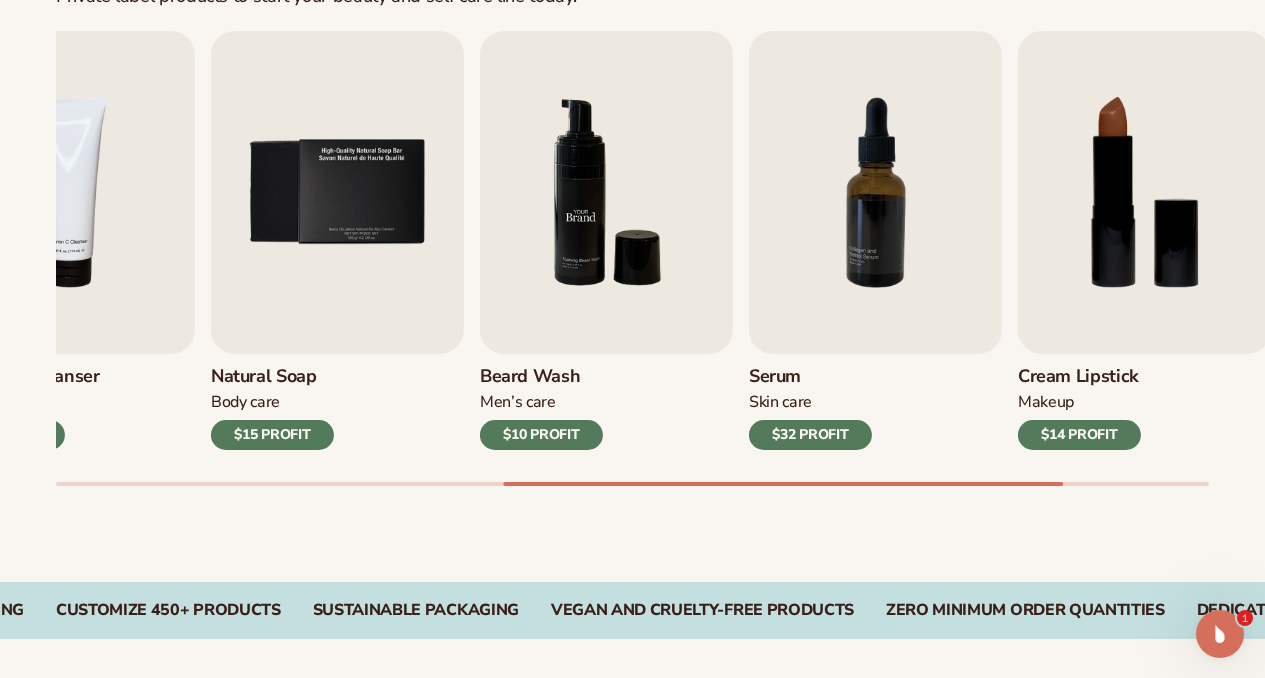 click at bounding box center (606, 192) 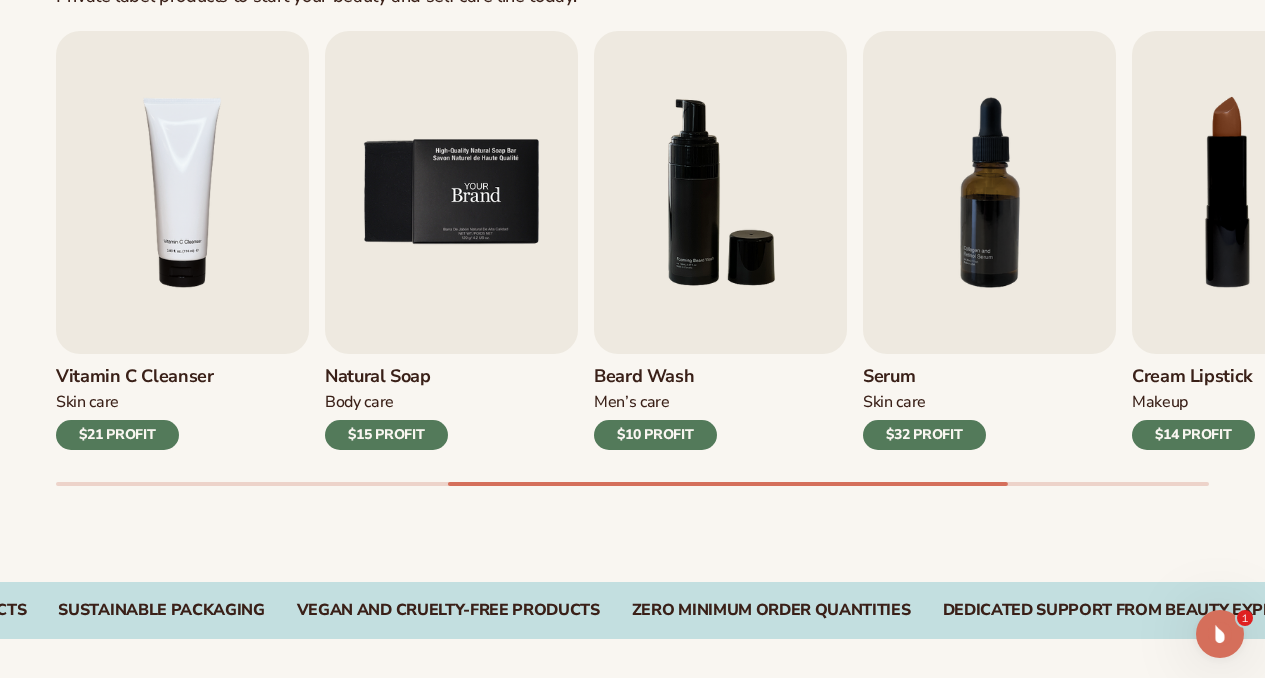 click at bounding box center [451, 192] 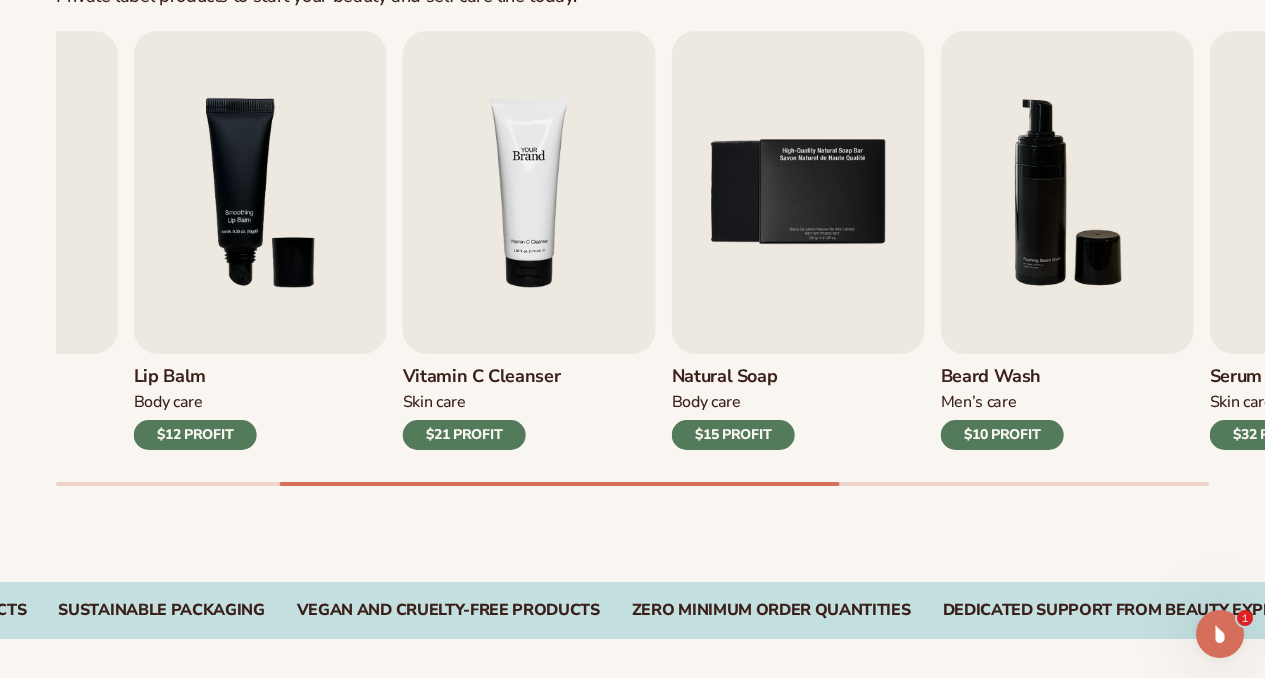 click at bounding box center (529, 192) 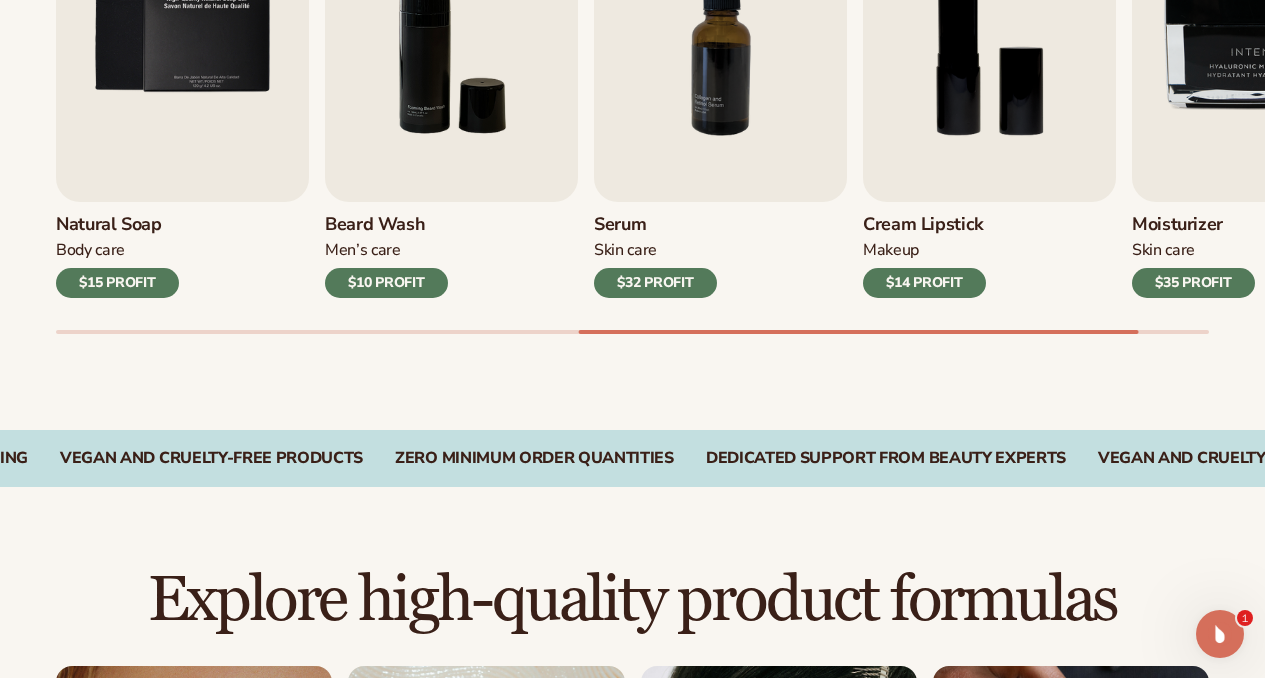scroll, scrollTop: 1633, scrollLeft: 0, axis: vertical 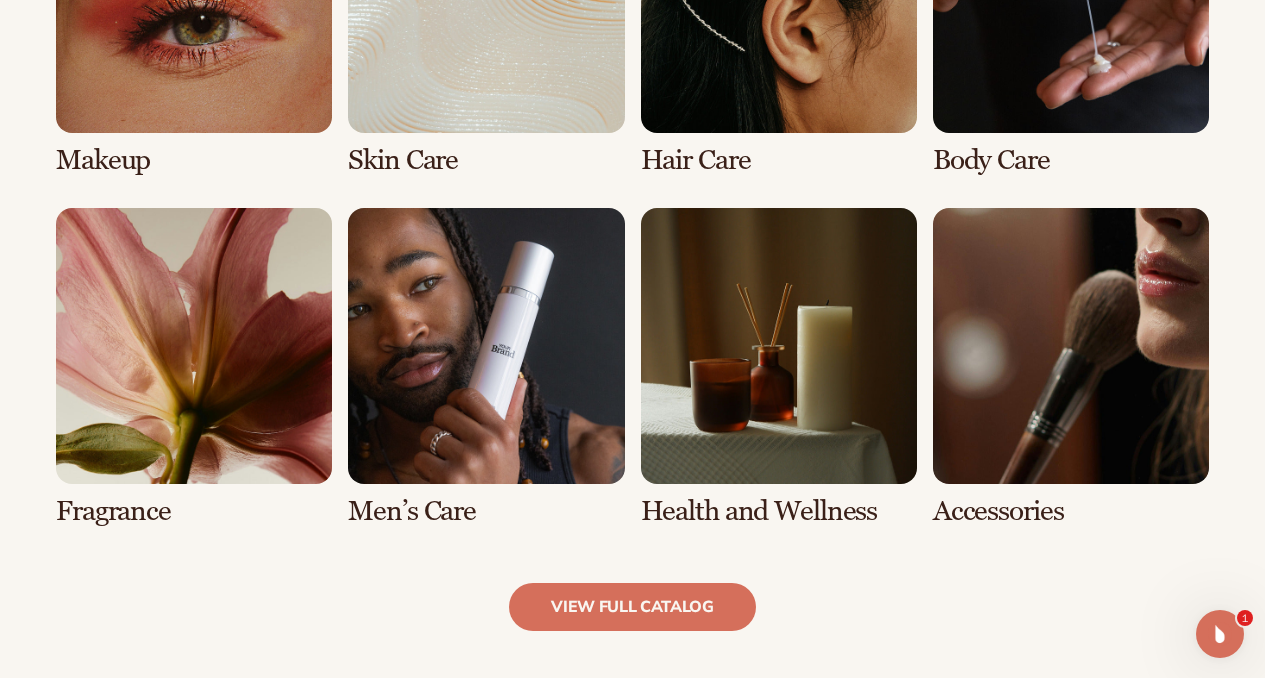 click at bounding box center (194, 367) 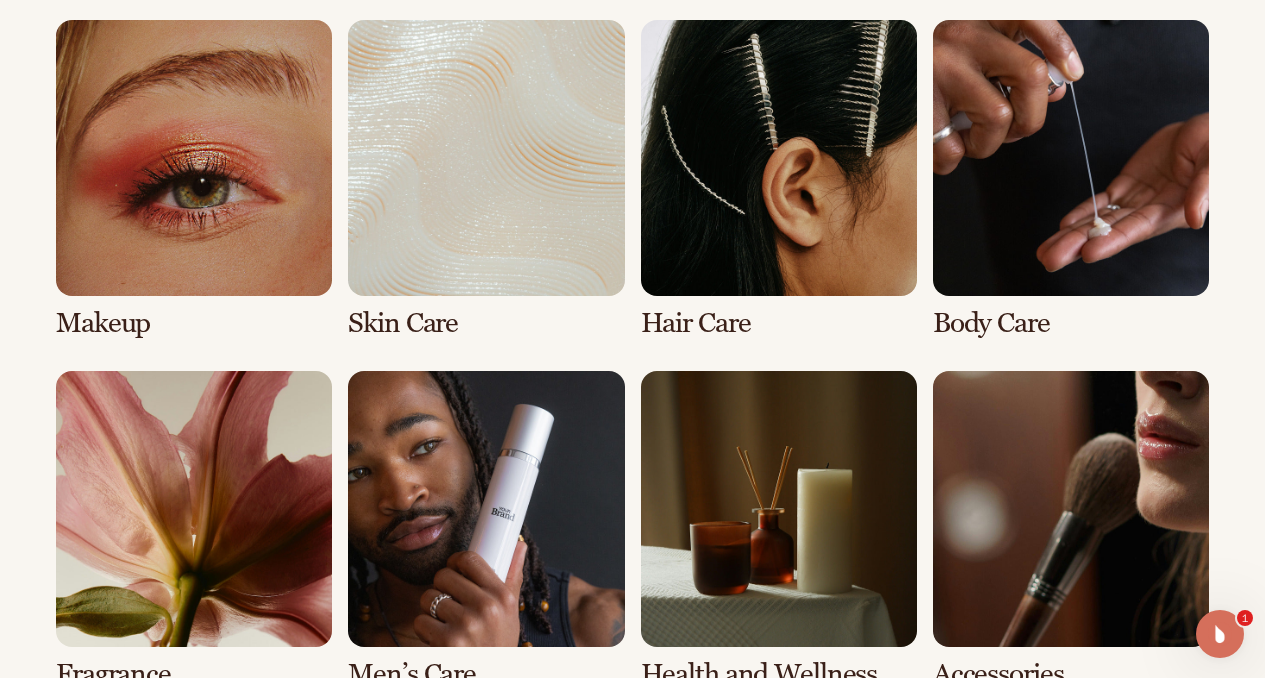 scroll, scrollTop: 1568, scrollLeft: 0, axis: vertical 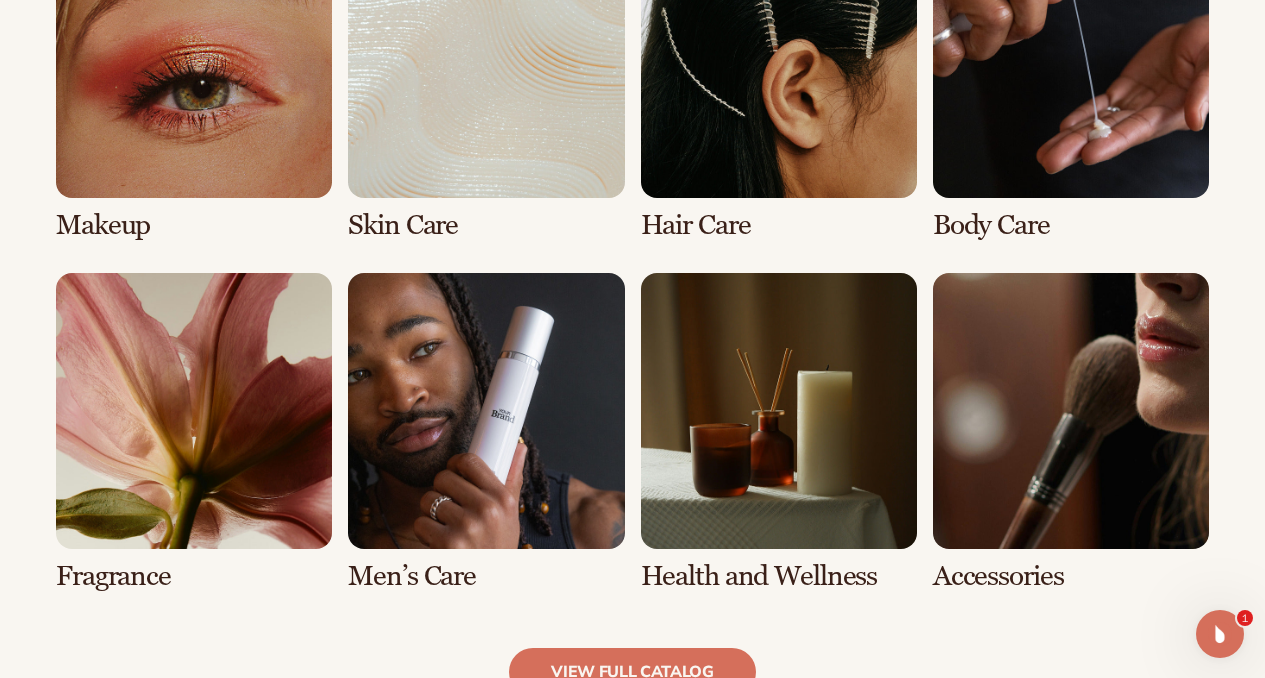 click at bounding box center (486, 432) 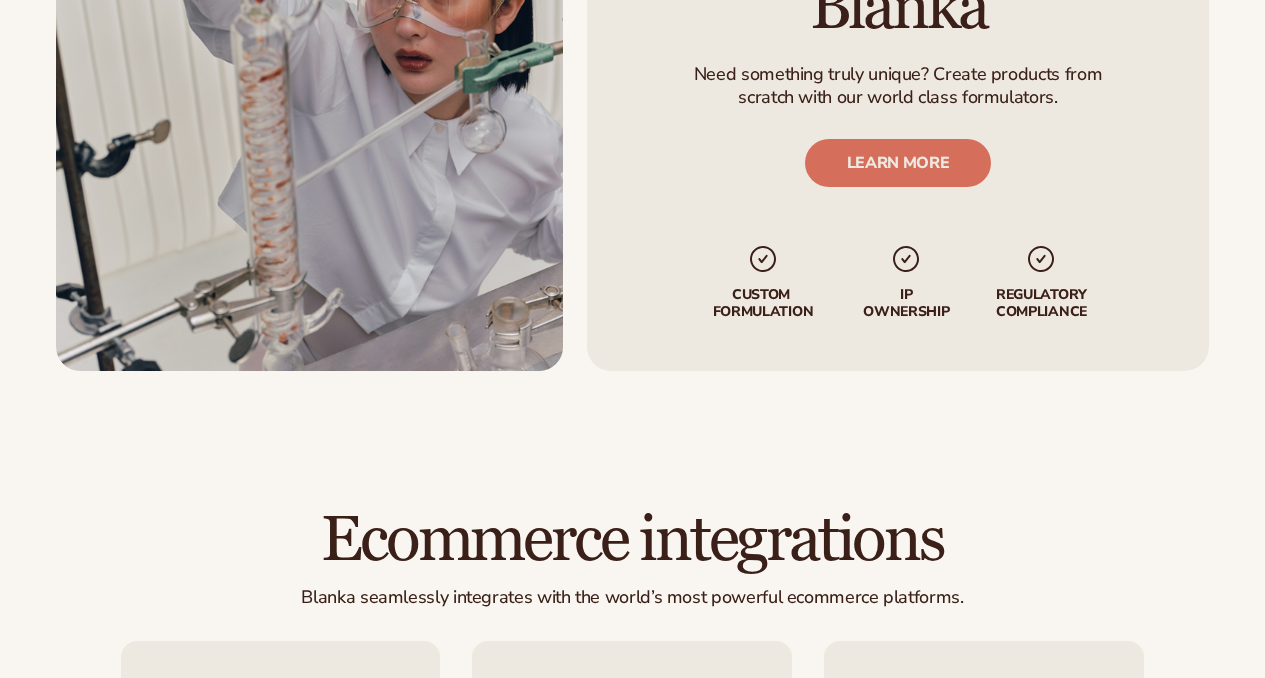 scroll, scrollTop: 1819, scrollLeft: 0, axis: vertical 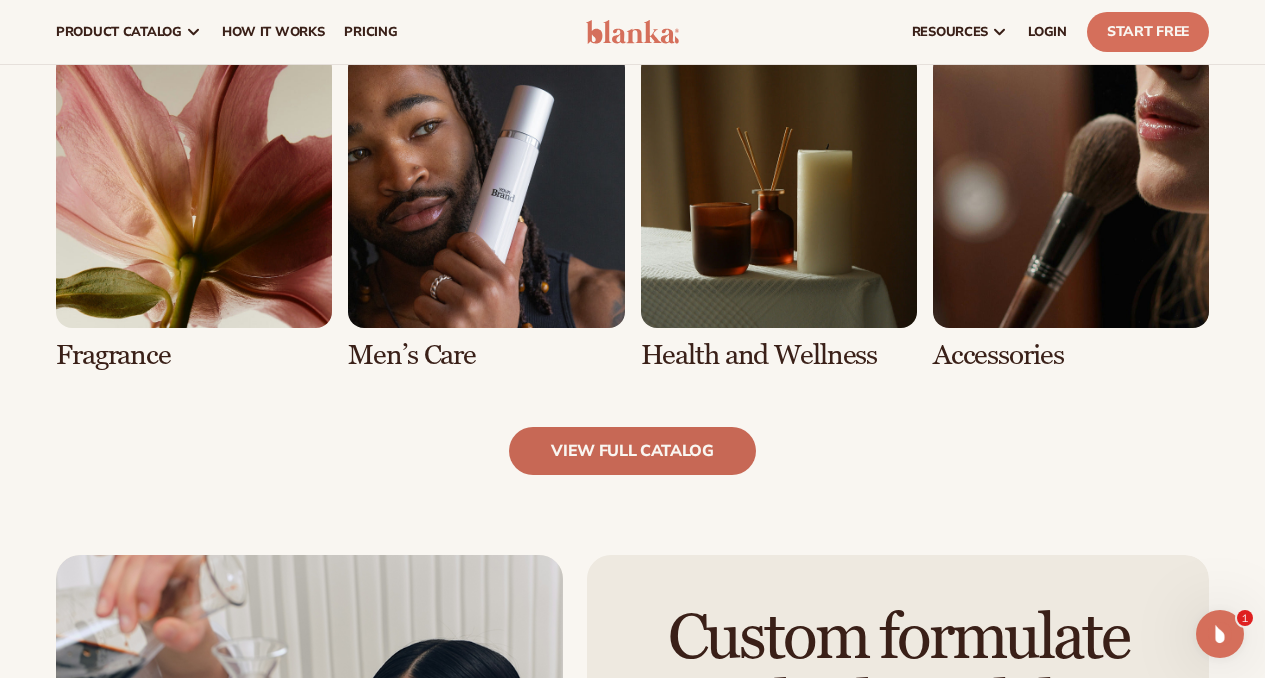 click on "view full catalog" at bounding box center (632, 451) 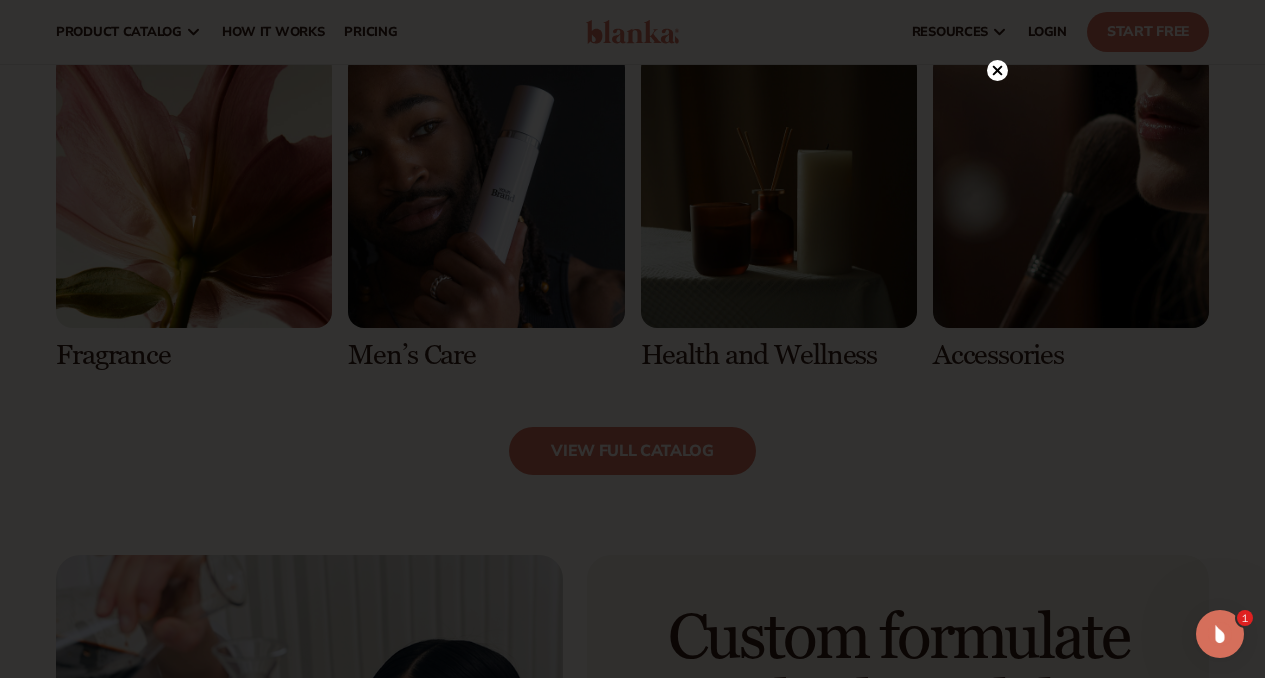 click 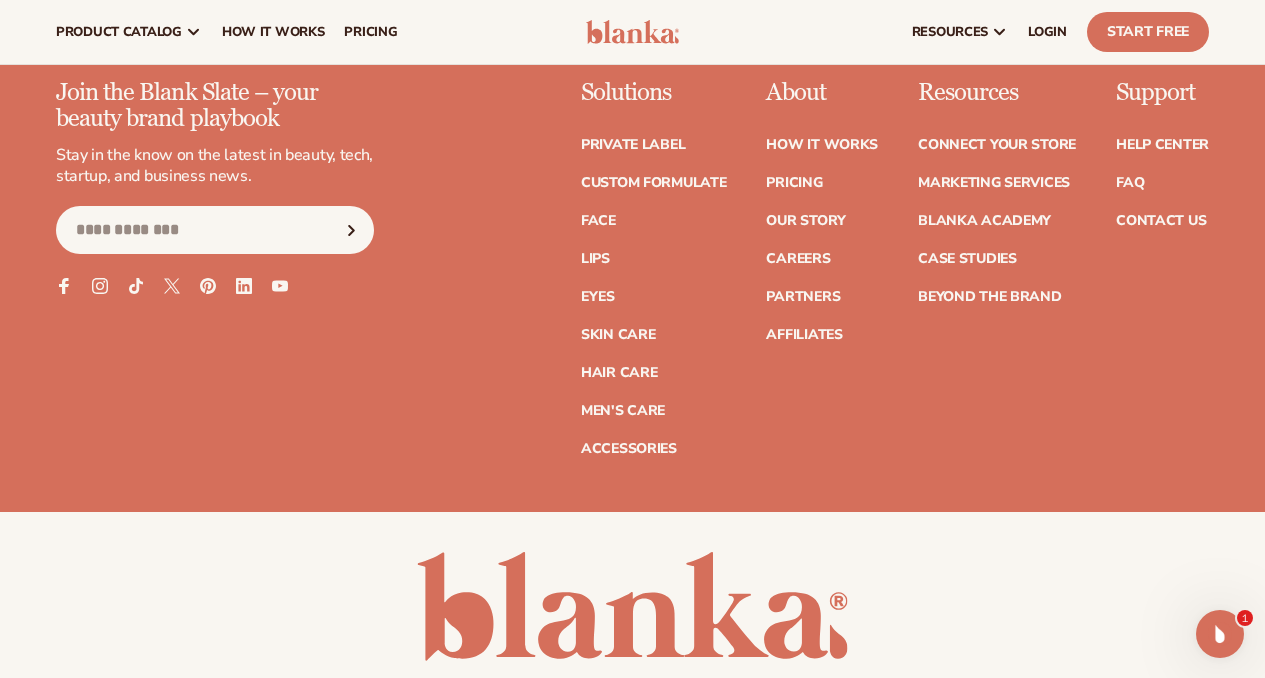 scroll, scrollTop: 4550, scrollLeft: 0, axis: vertical 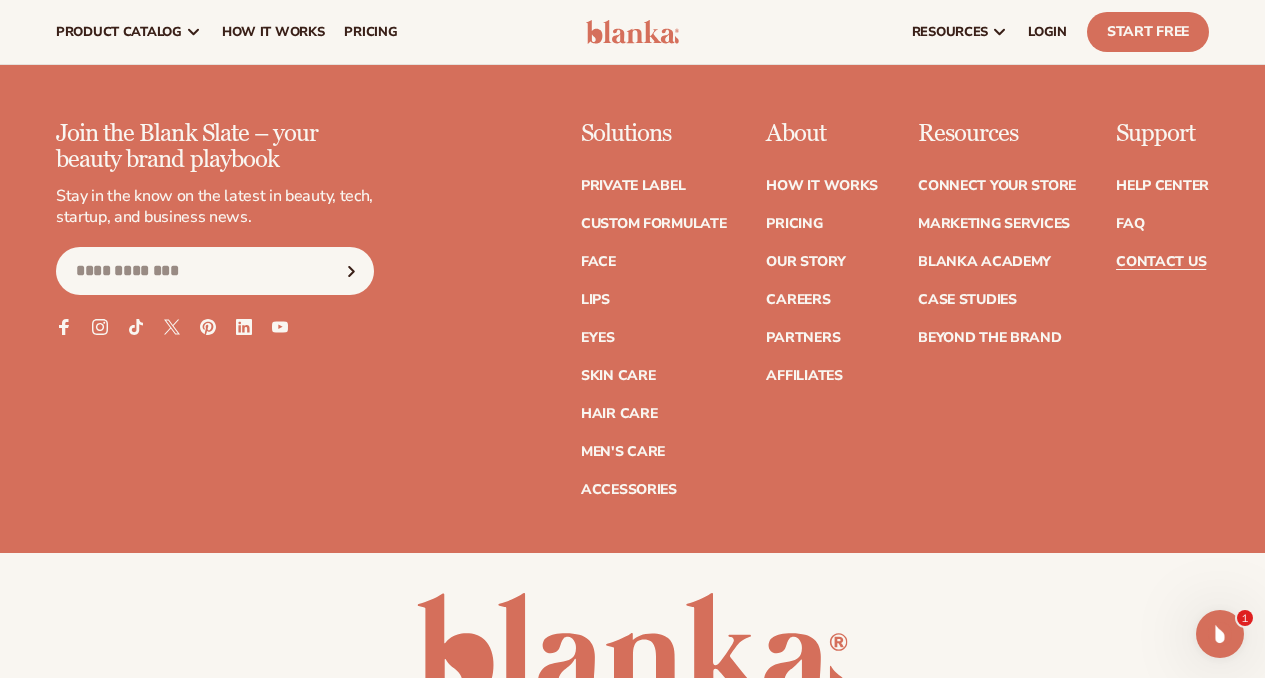 click on "Contact Us" at bounding box center (1161, 262) 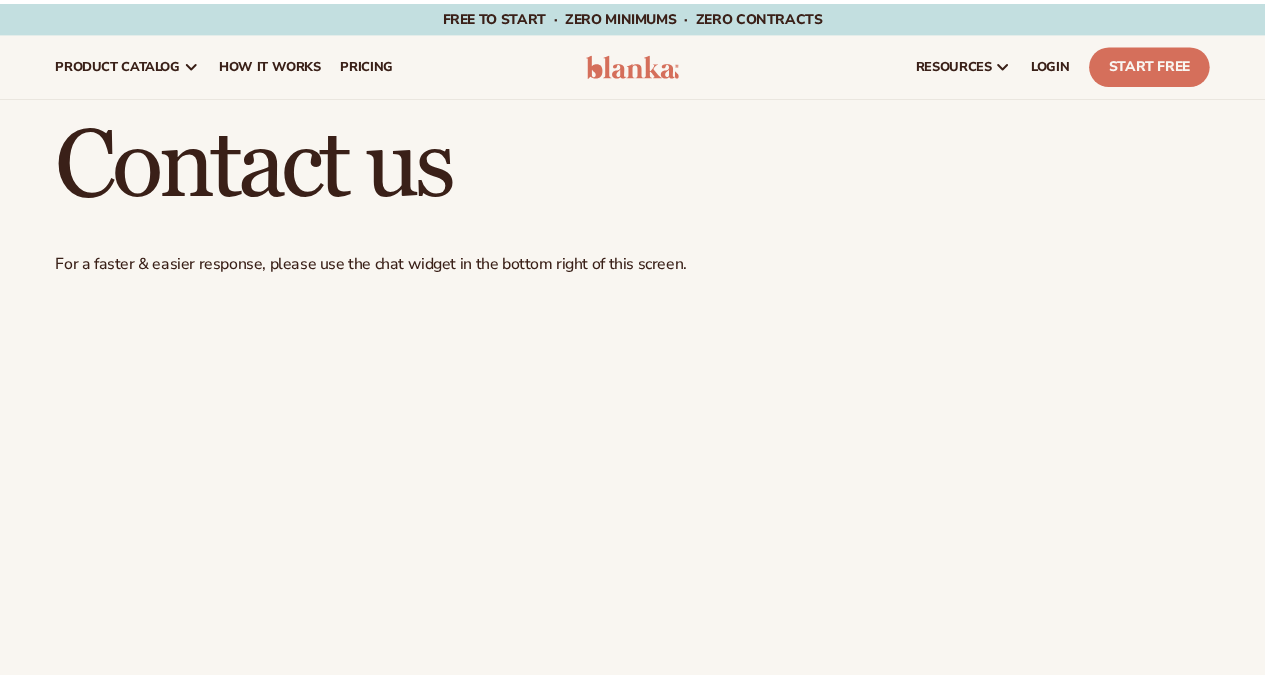 scroll, scrollTop: 0, scrollLeft: 0, axis: both 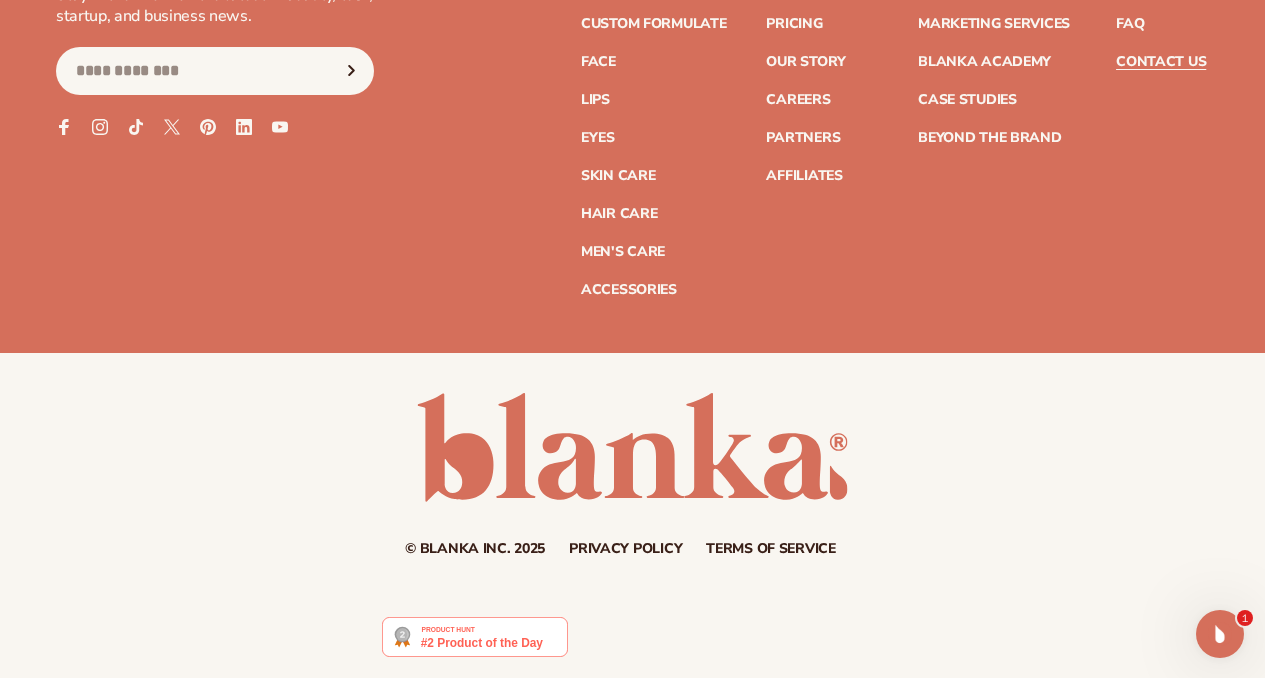 click 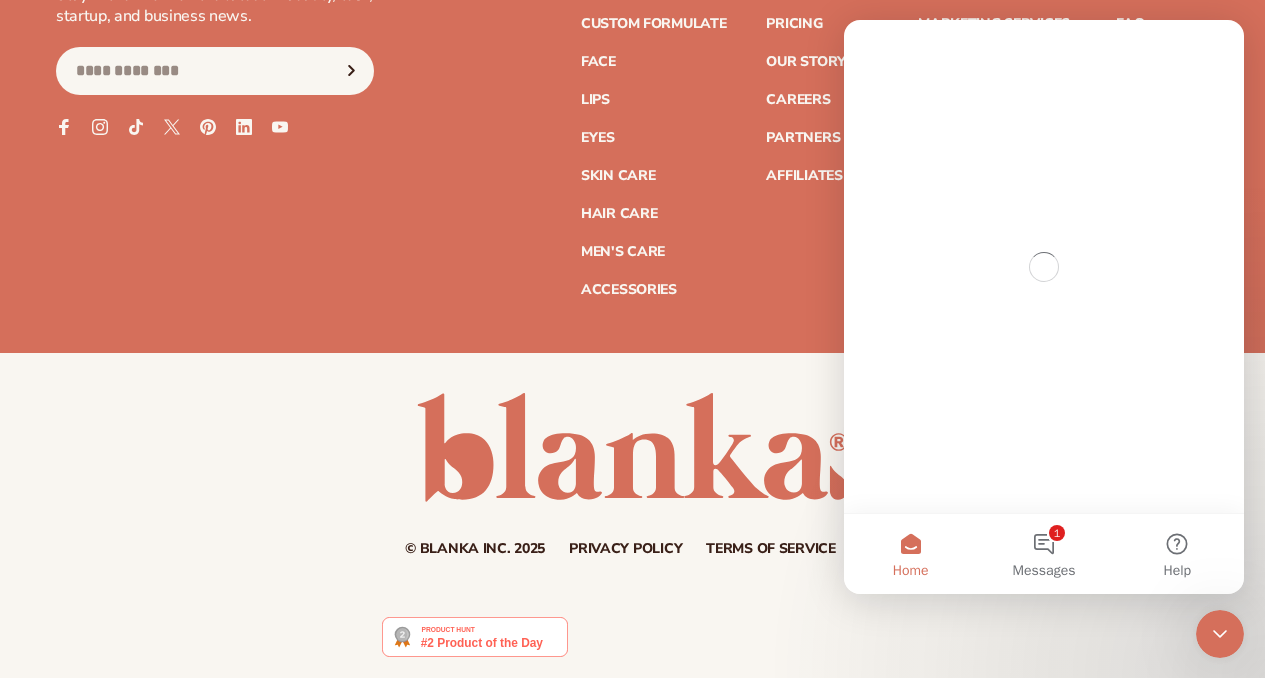 scroll, scrollTop: 0, scrollLeft: 0, axis: both 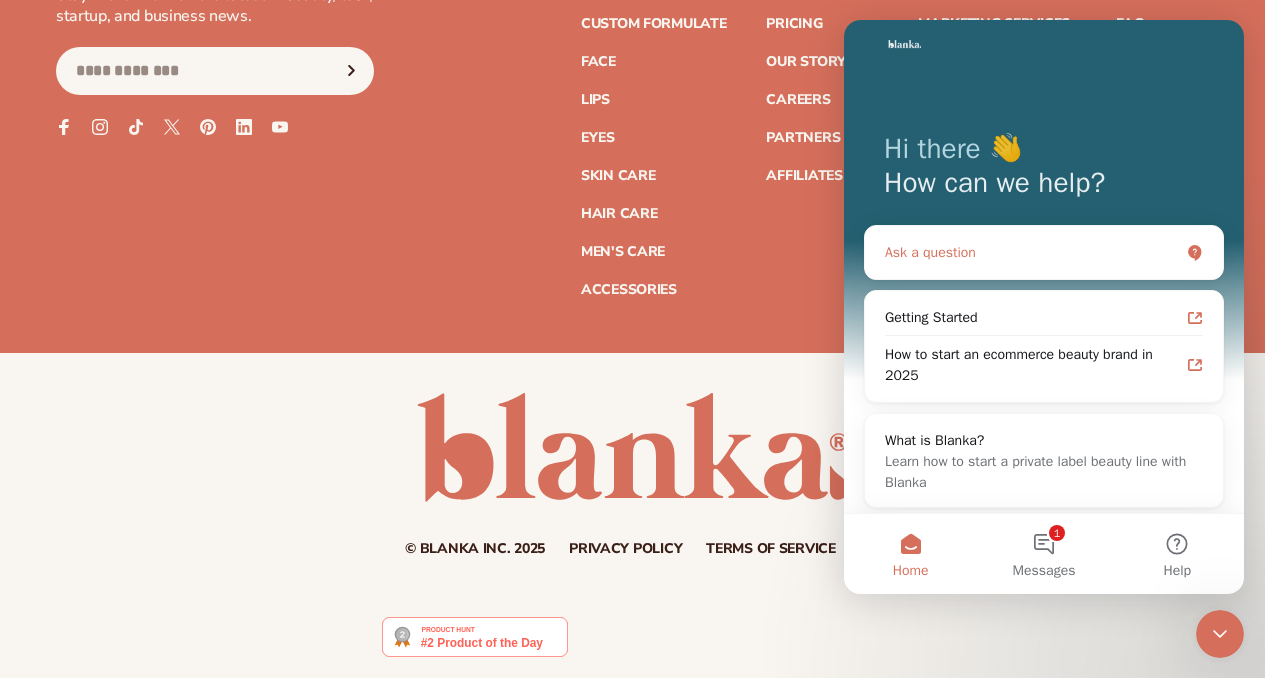 click on "Ask a question" at bounding box center [1032, 252] 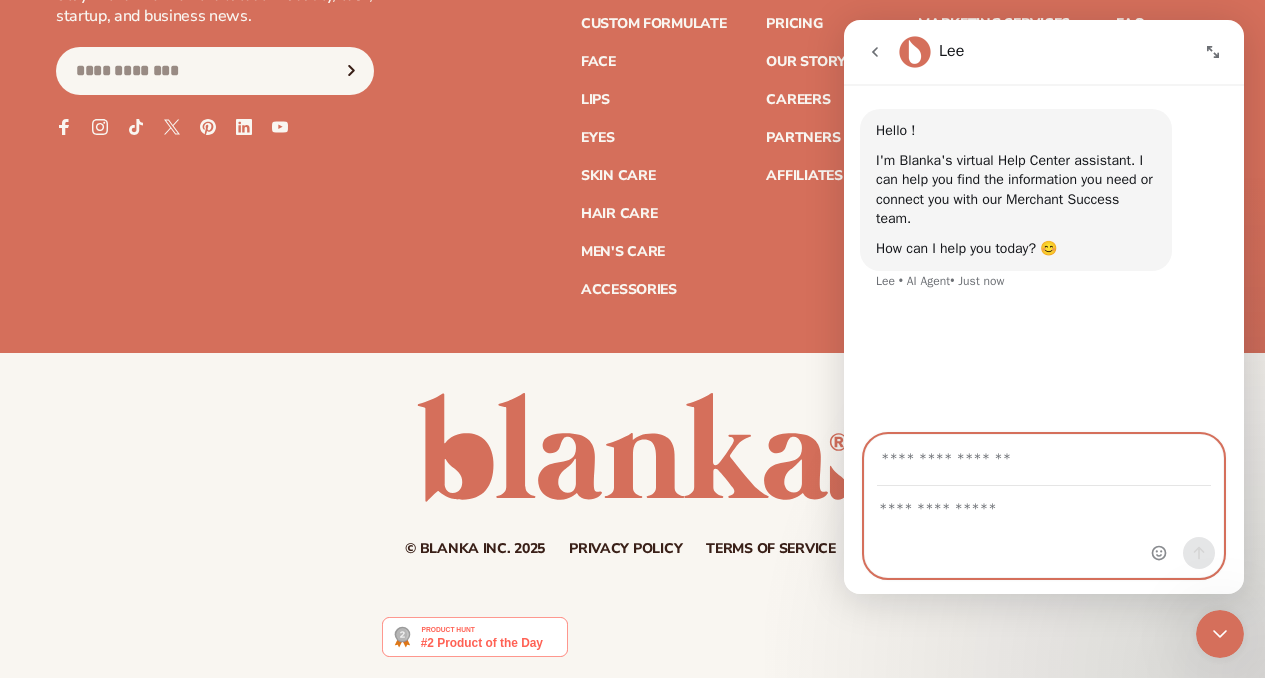 click at bounding box center [1044, 504] 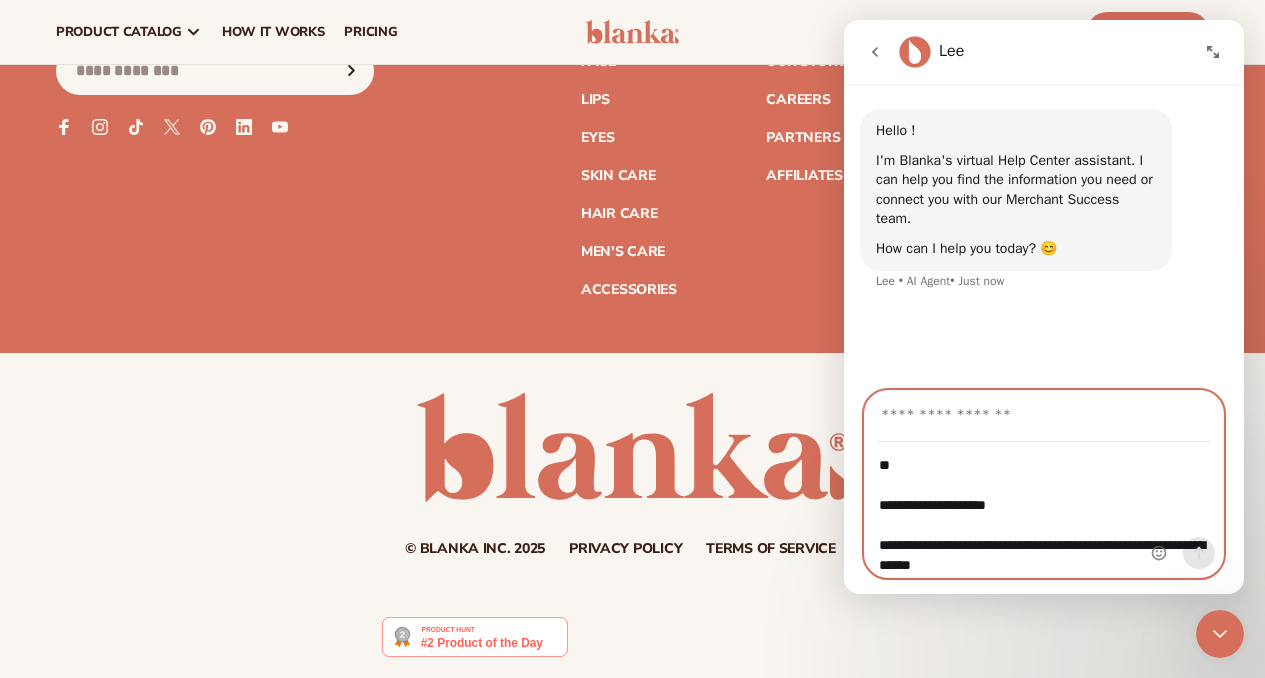 scroll, scrollTop: 1984, scrollLeft: 0, axis: vertical 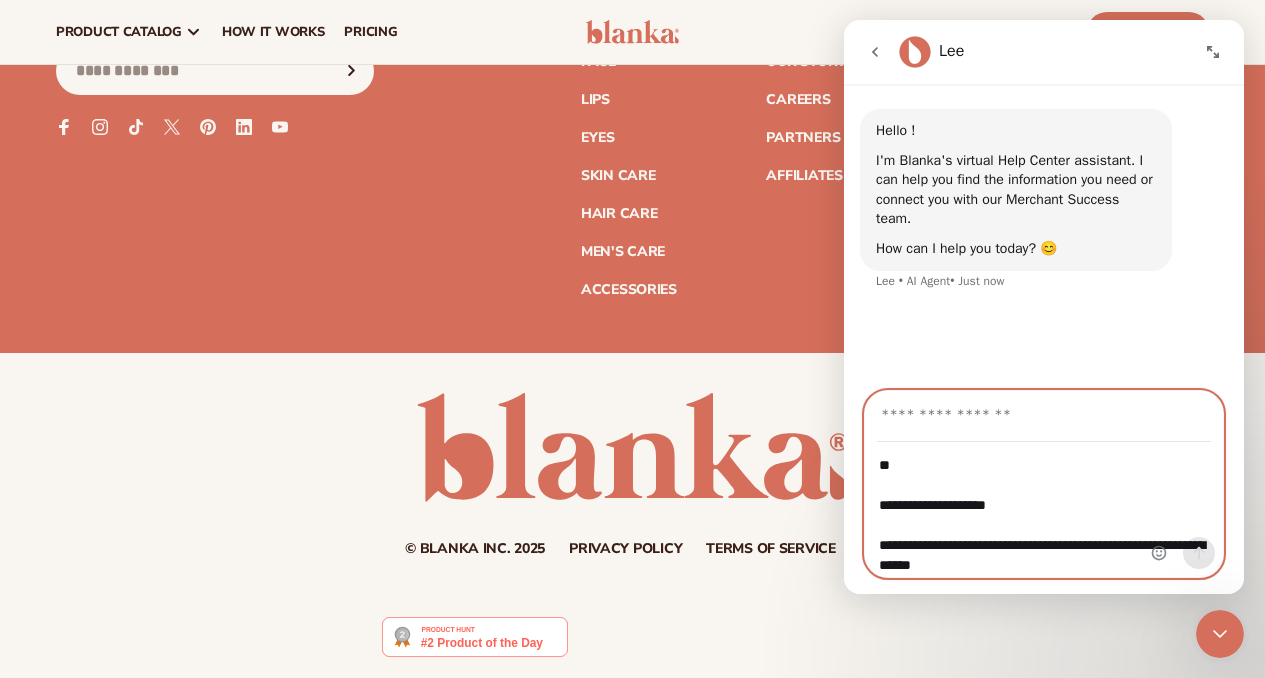 type on "**********" 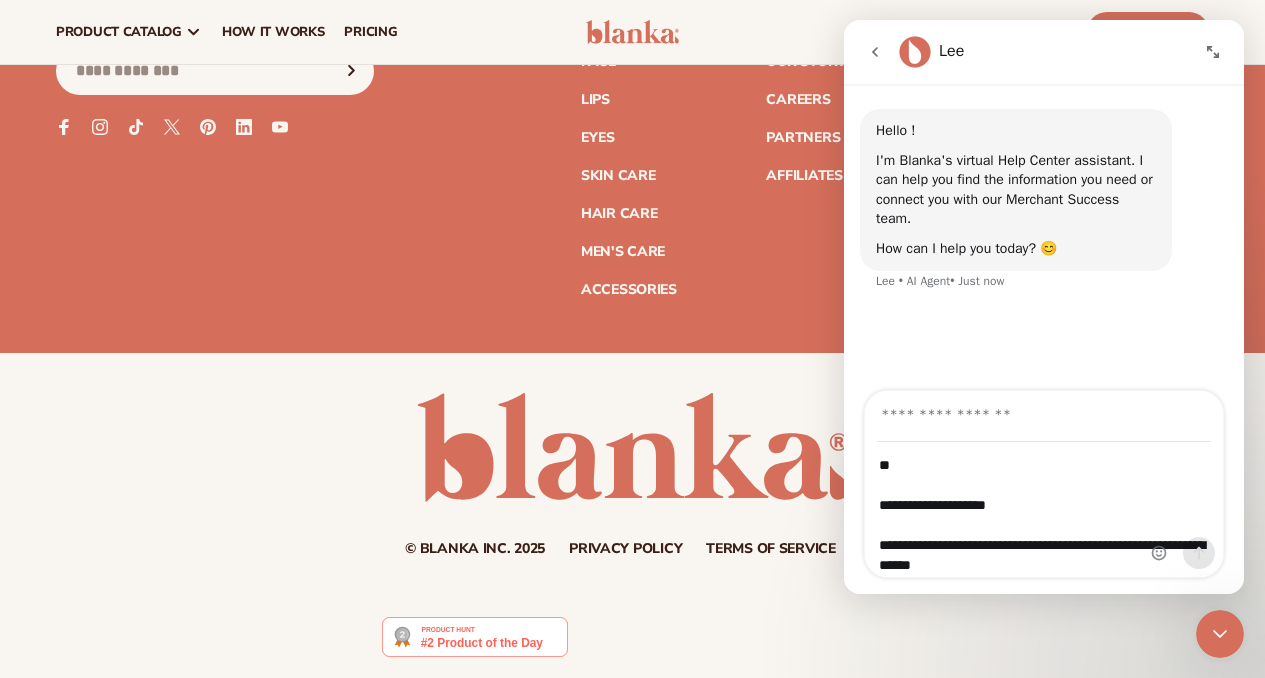 click 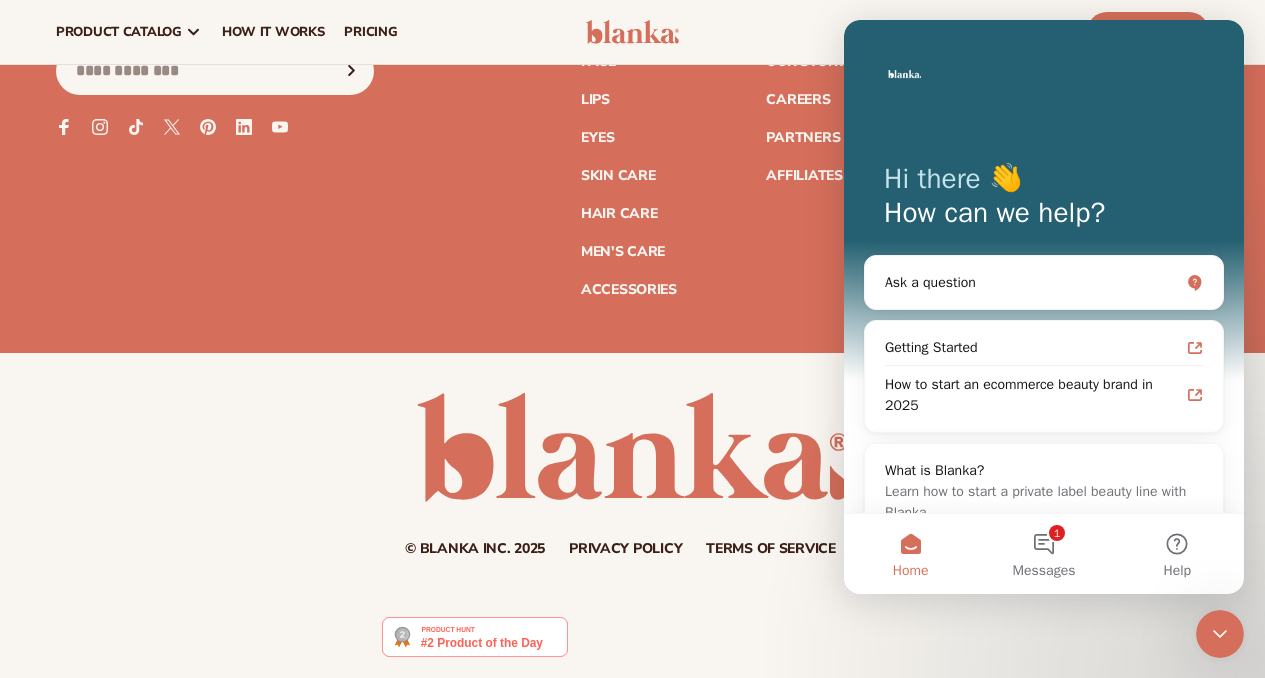 click on "About
How It Works
Pricing
Our Story
Careers
Partners" at bounding box center (822, 109) 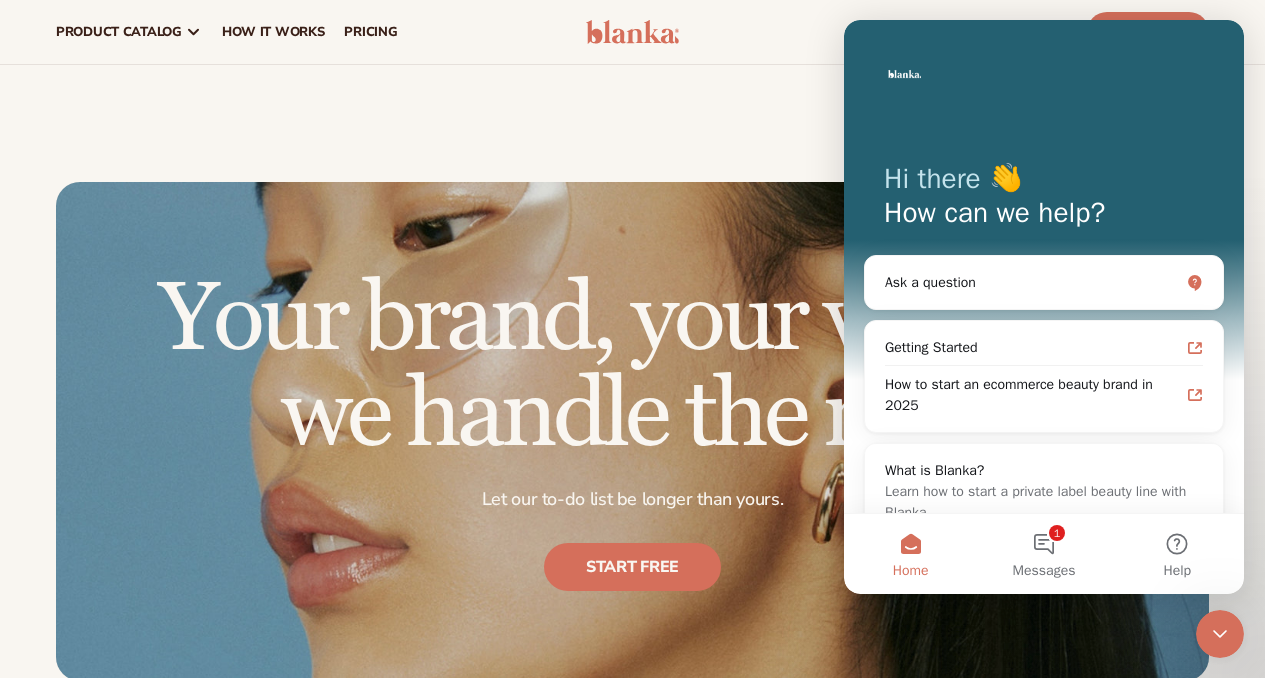 scroll, scrollTop: 0, scrollLeft: 0, axis: both 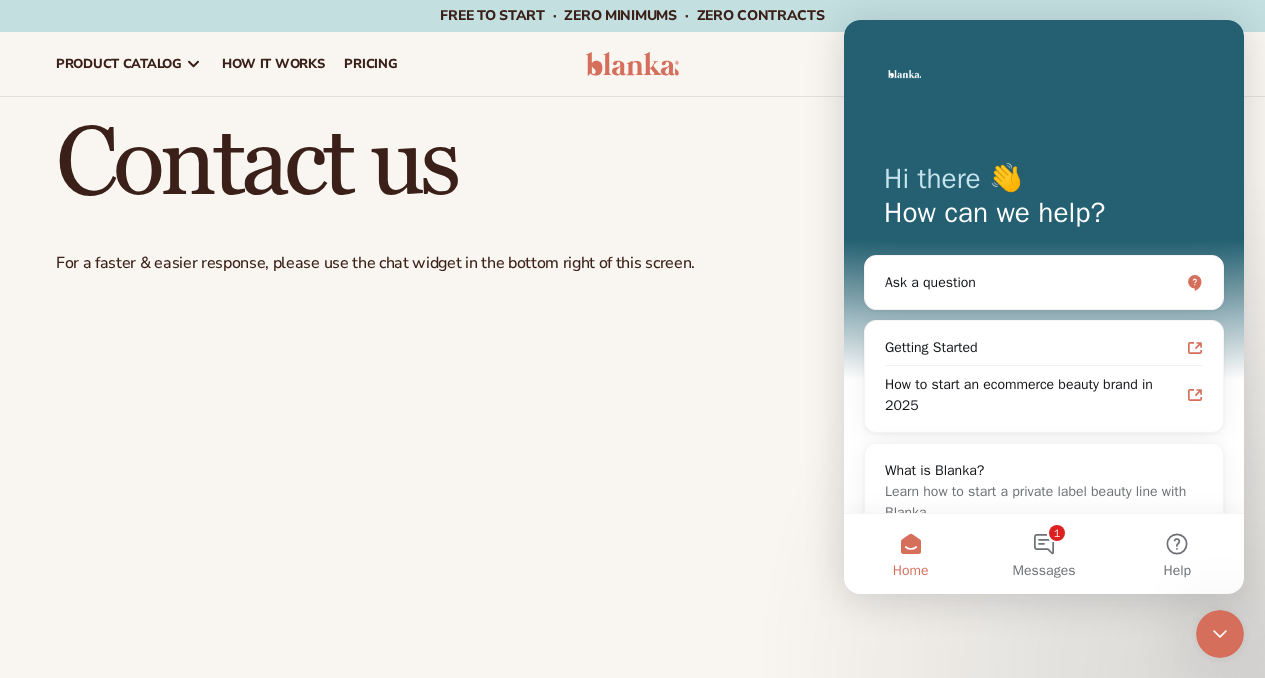 click on "Hi there 👋 How can we help? Ask a question Getting Started How to start an ecommerce beauty brand in 2025 What is Blanka? Learn how to start a private label beauty line with Blanka" at bounding box center (1044, 284) 